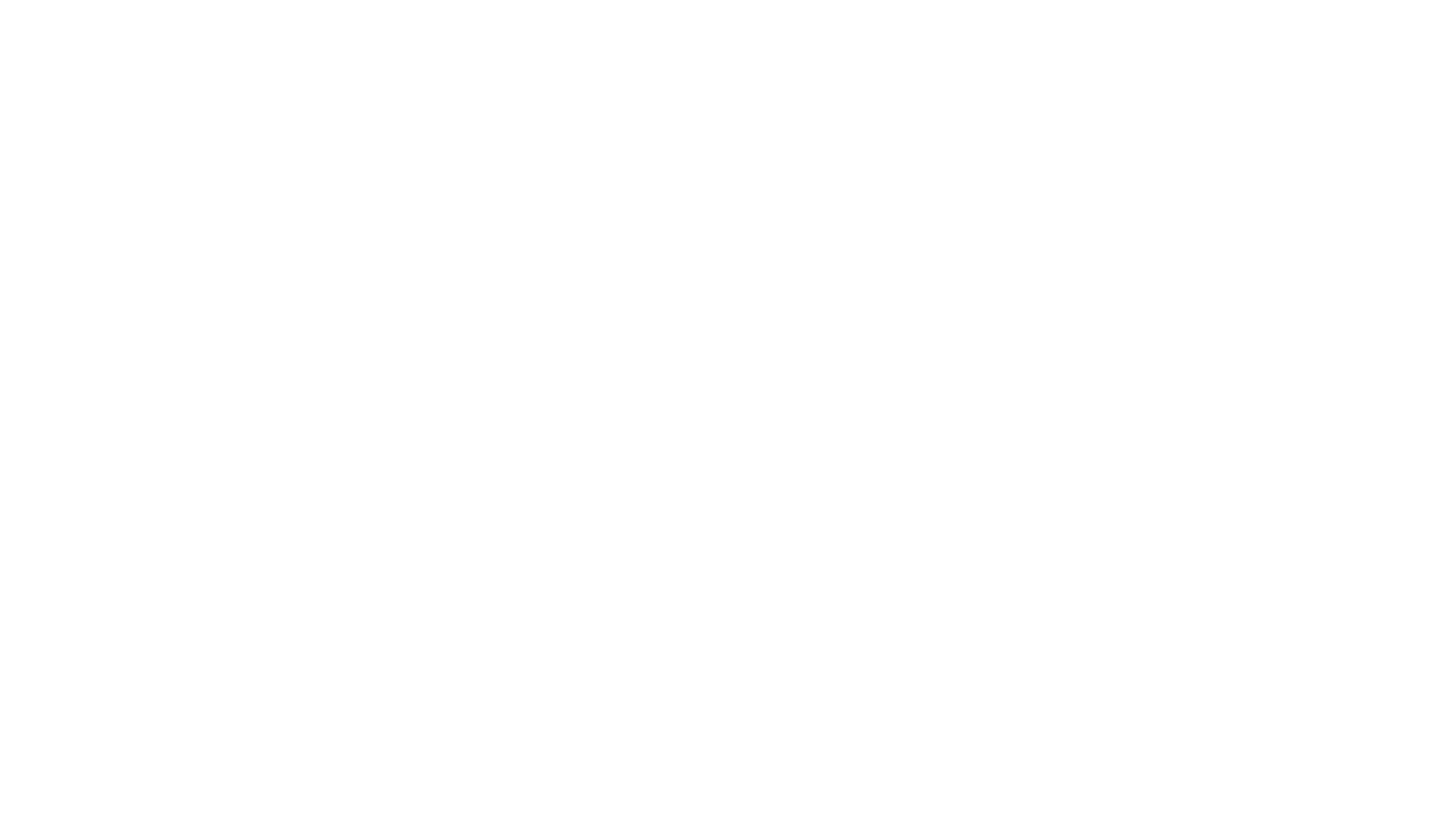 scroll, scrollTop: 0, scrollLeft: 0, axis: both 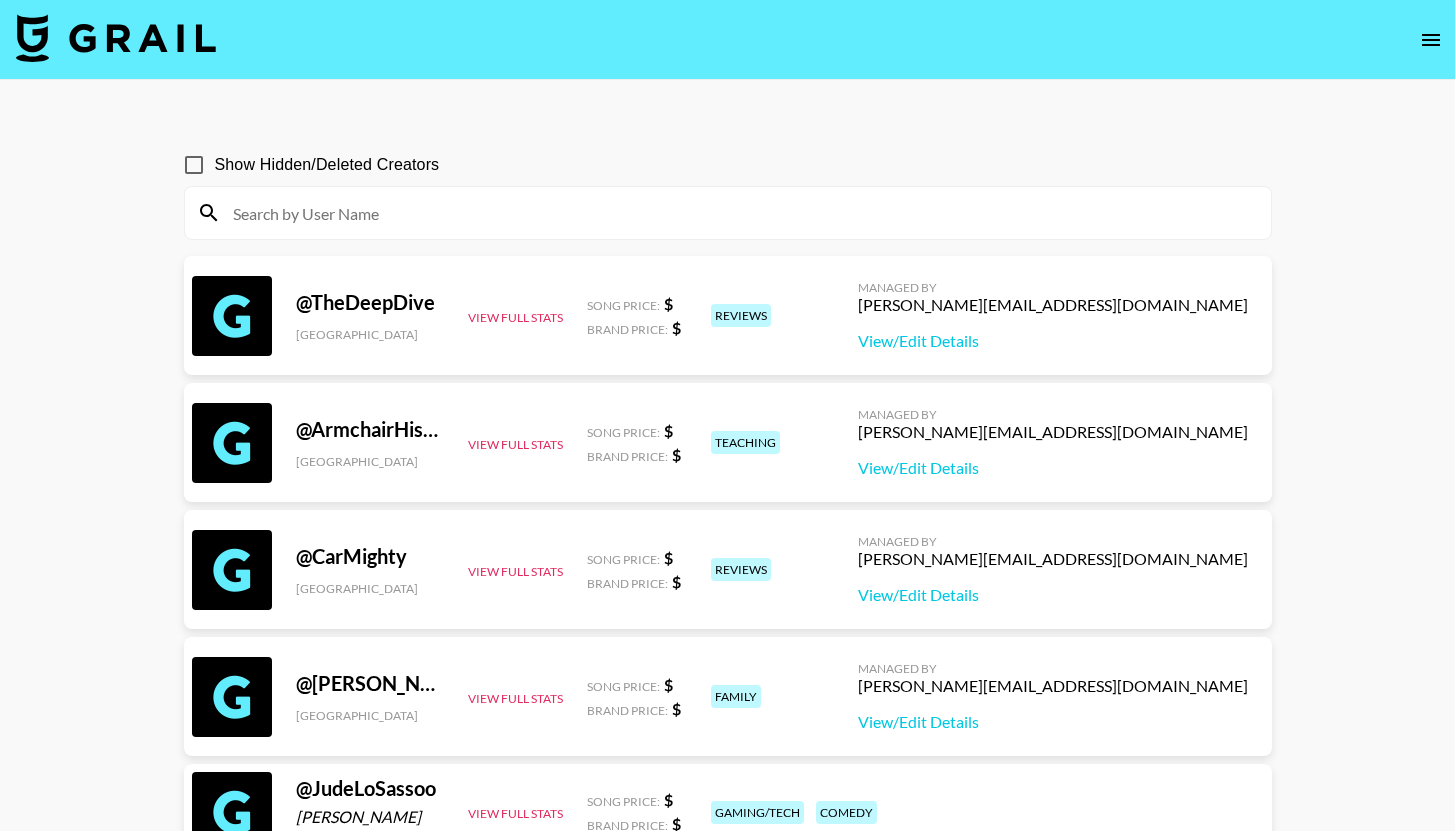 click at bounding box center (740, 213) 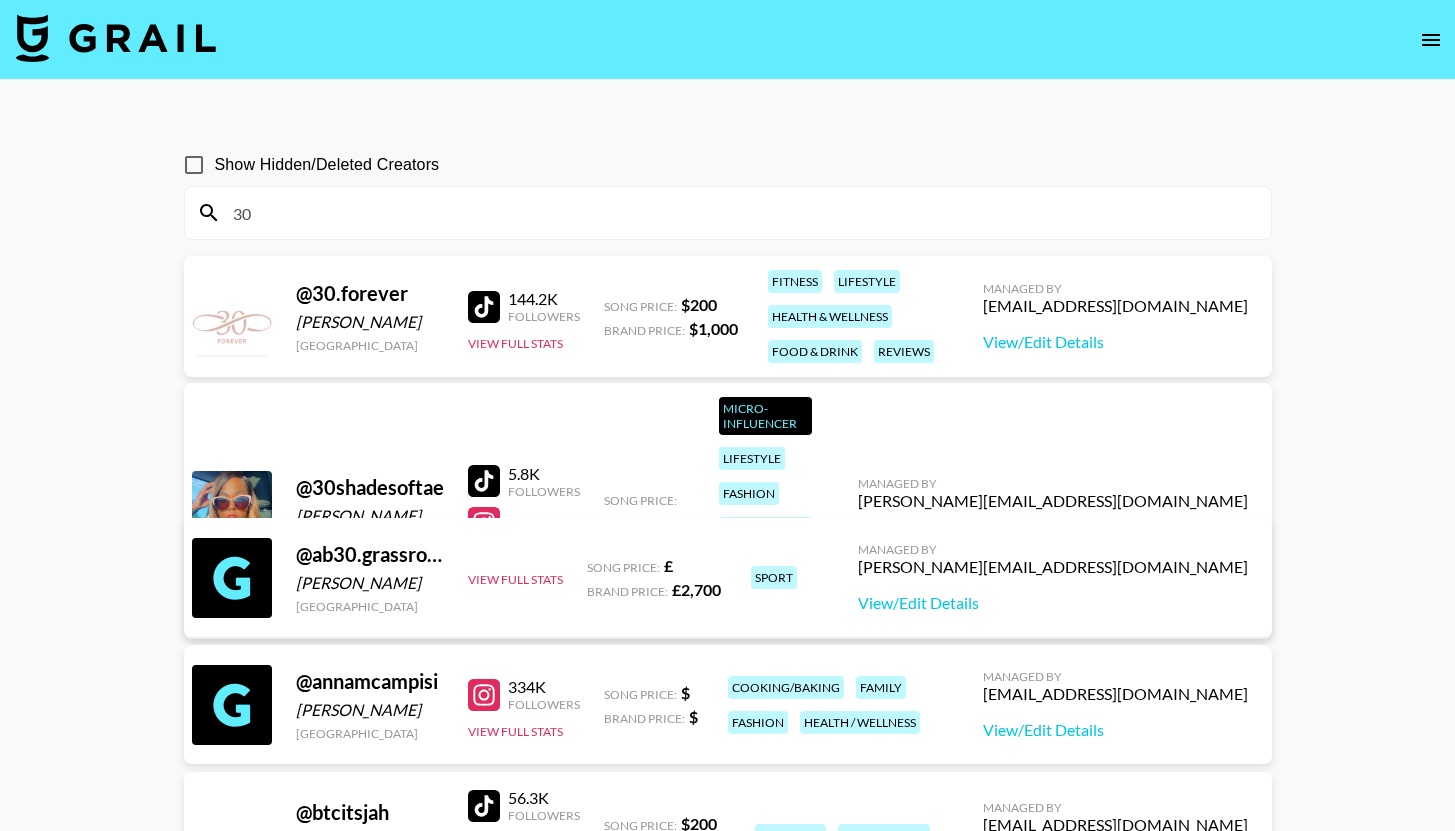 type on "3" 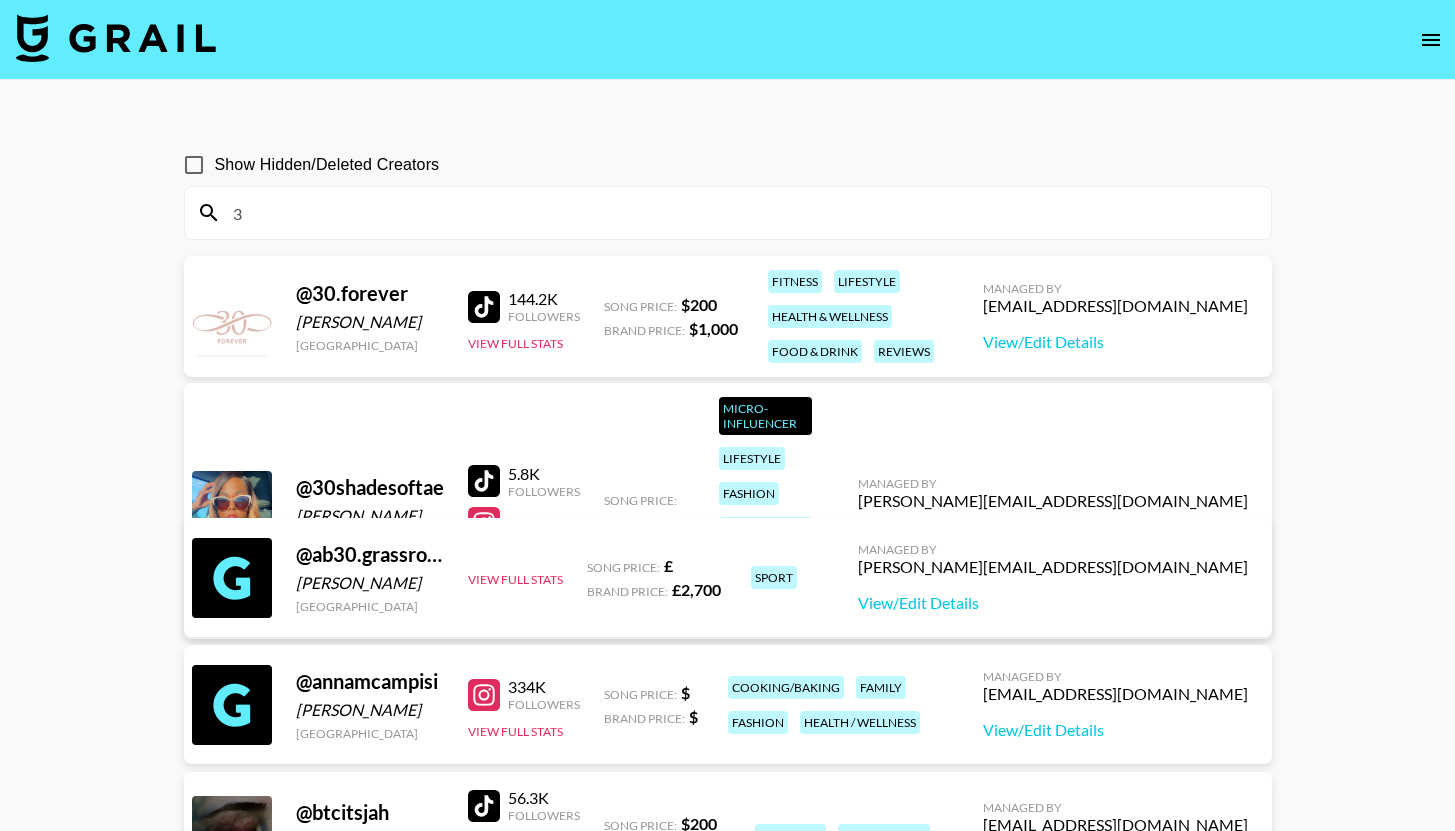 type 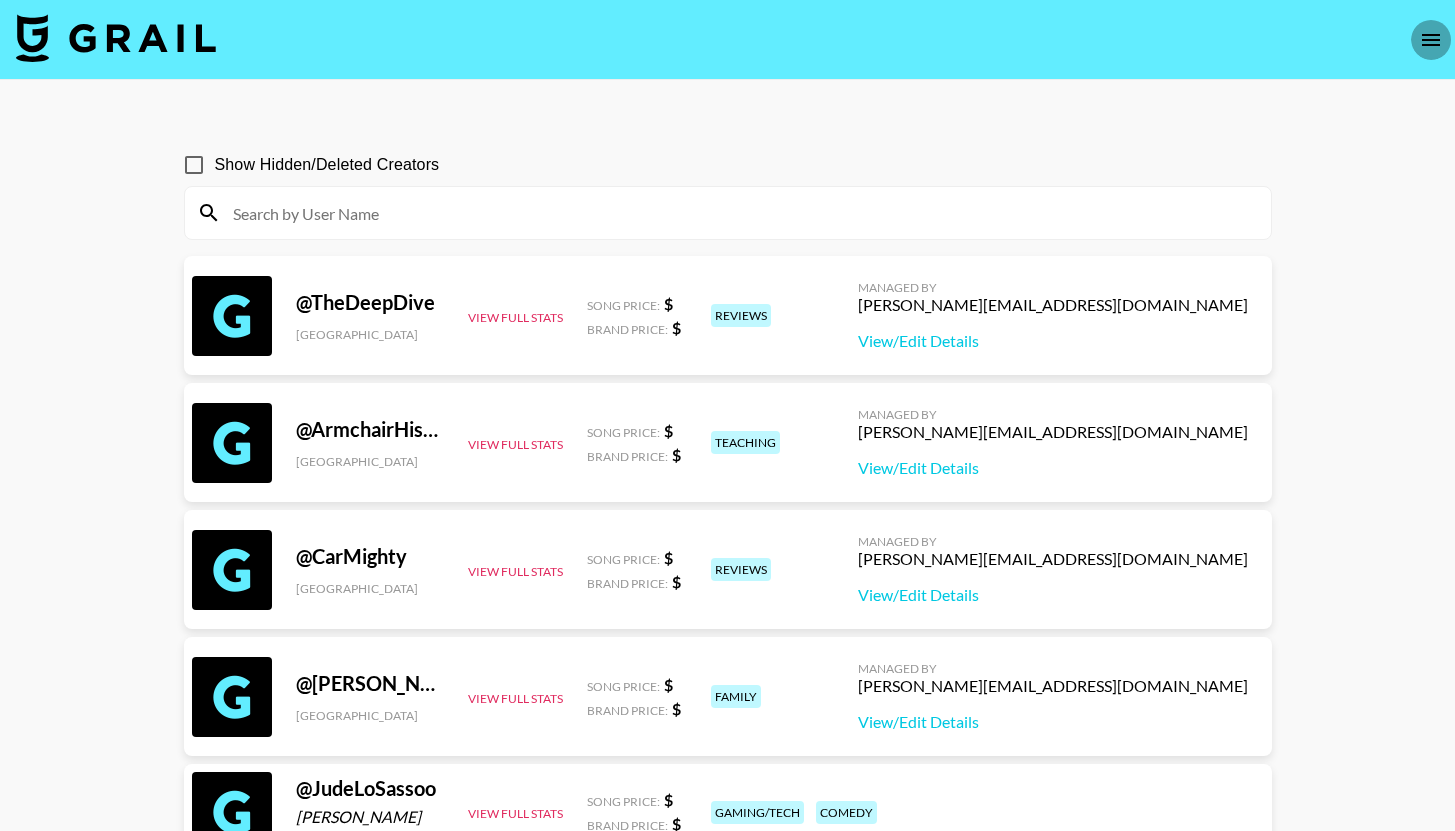 click 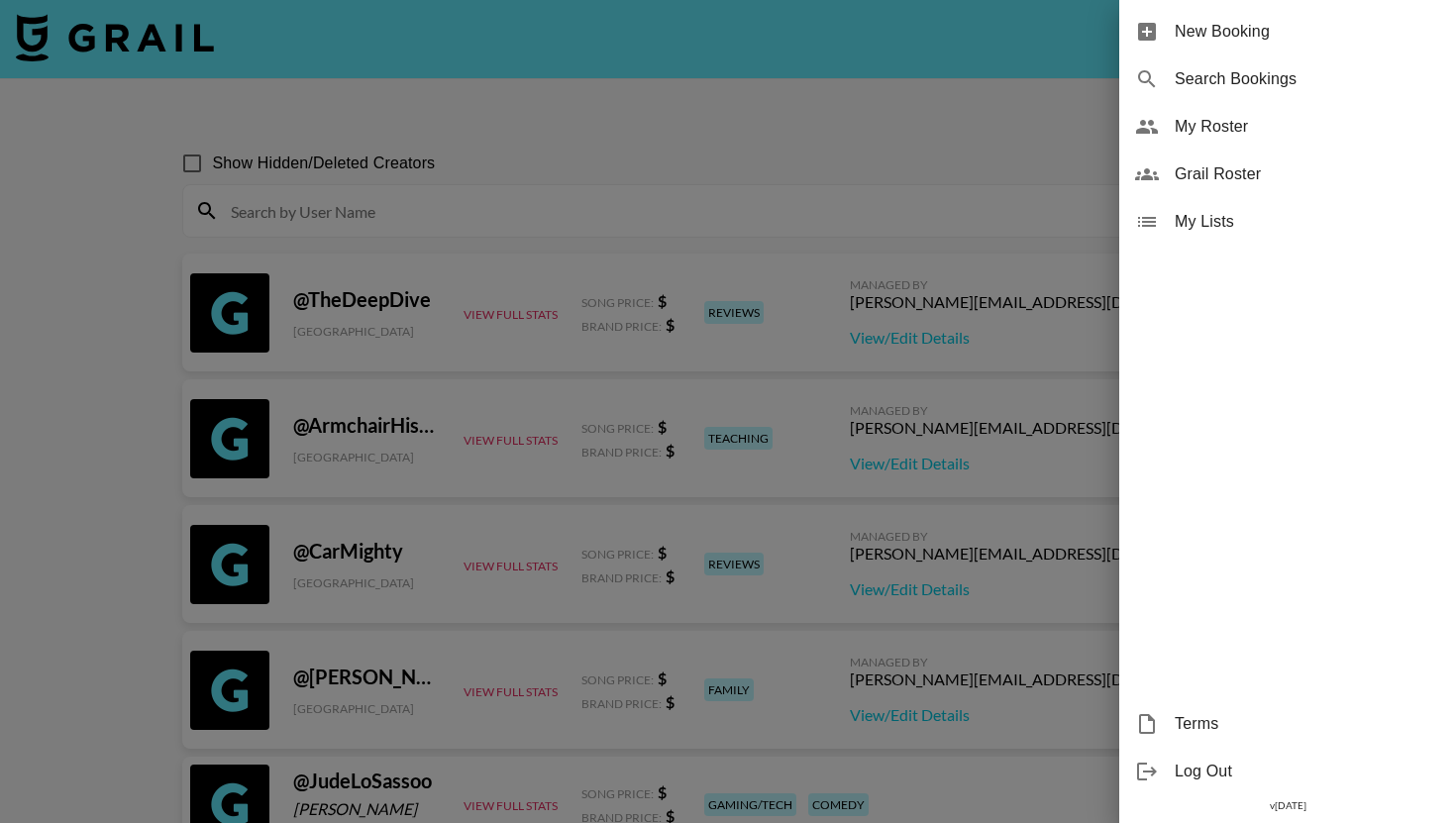 click on "Grail Roster" at bounding box center [1307, 174] 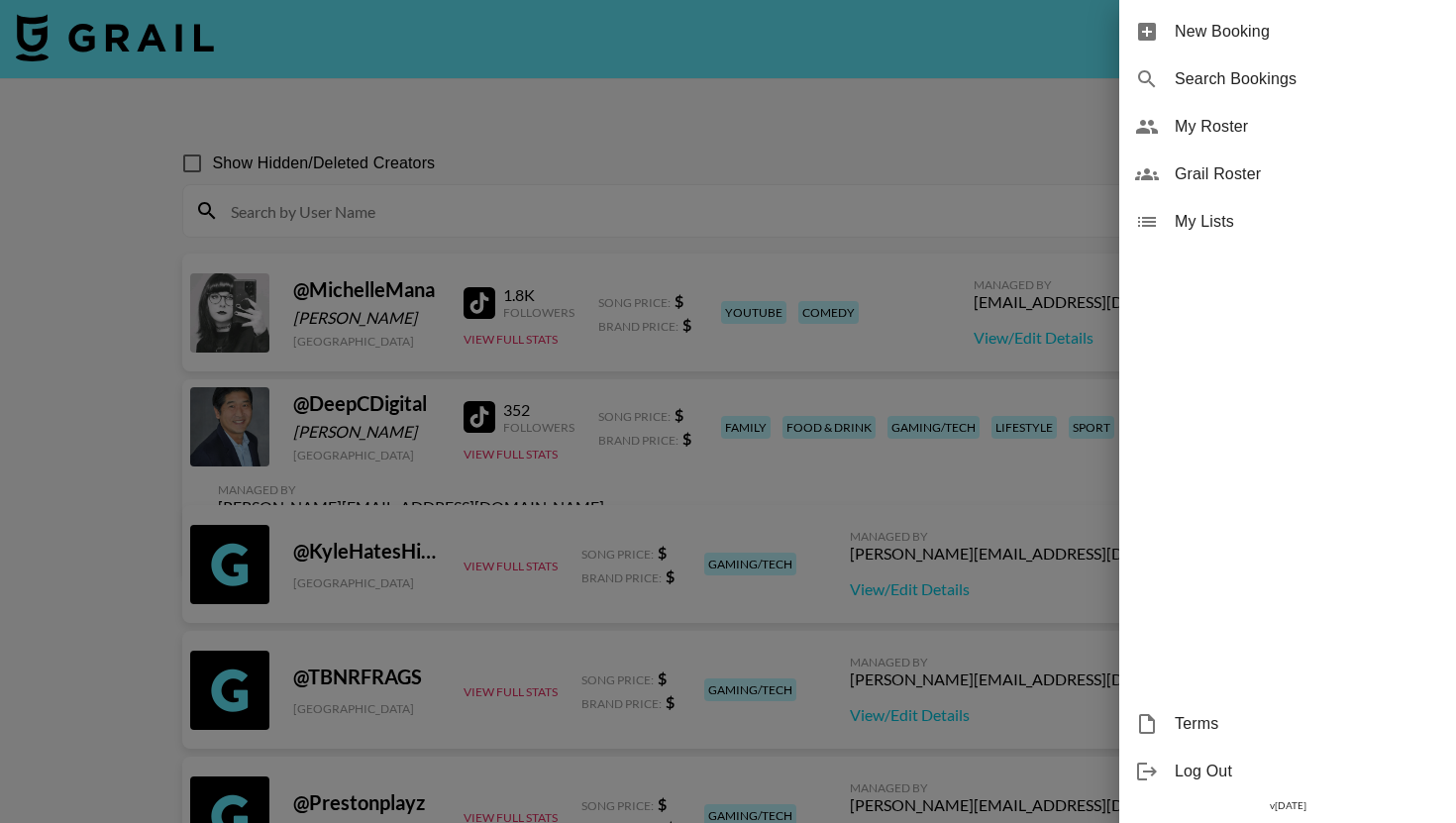 click at bounding box center (728, 411) 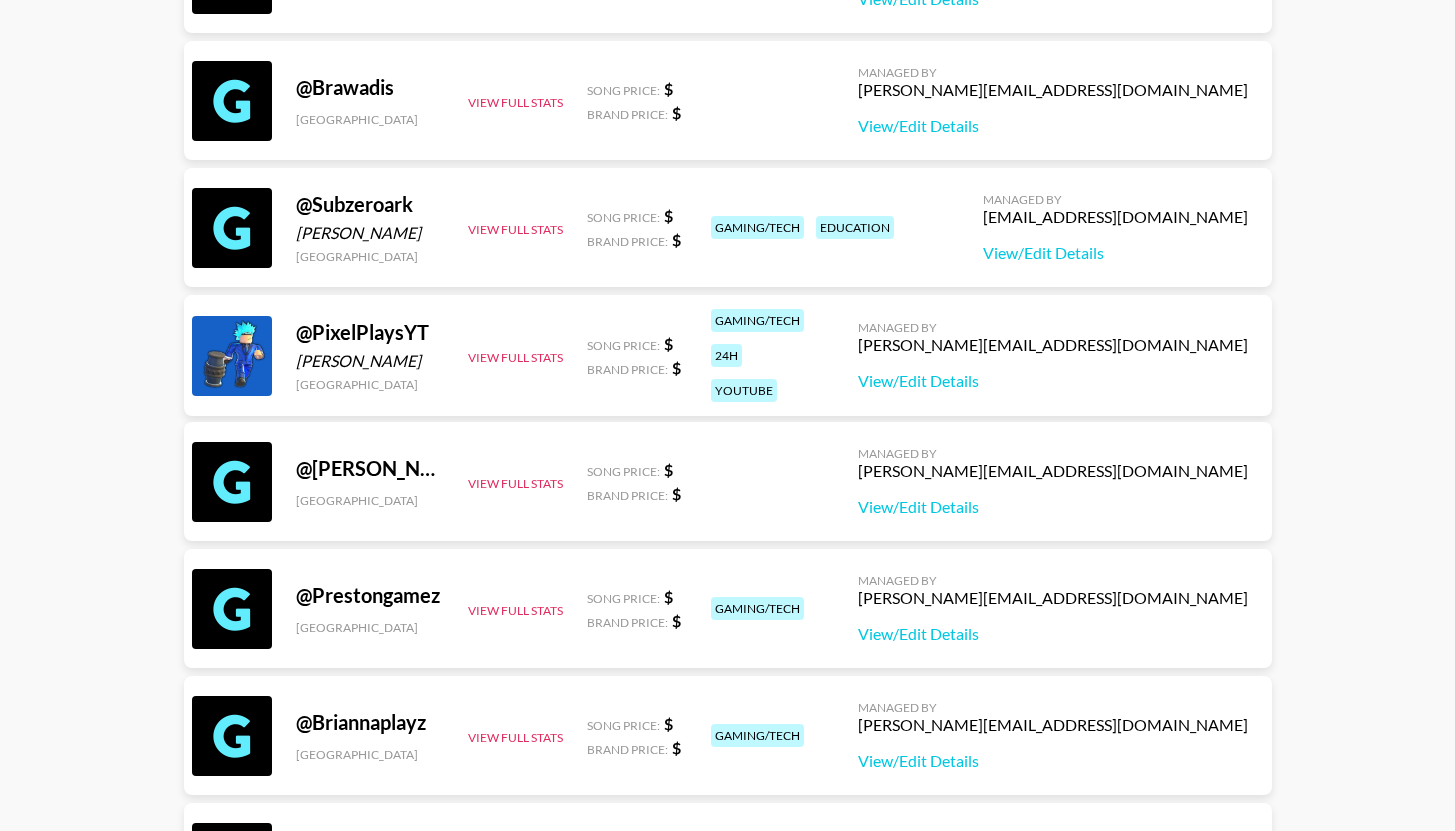 scroll, scrollTop: 1105, scrollLeft: 0, axis: vertical 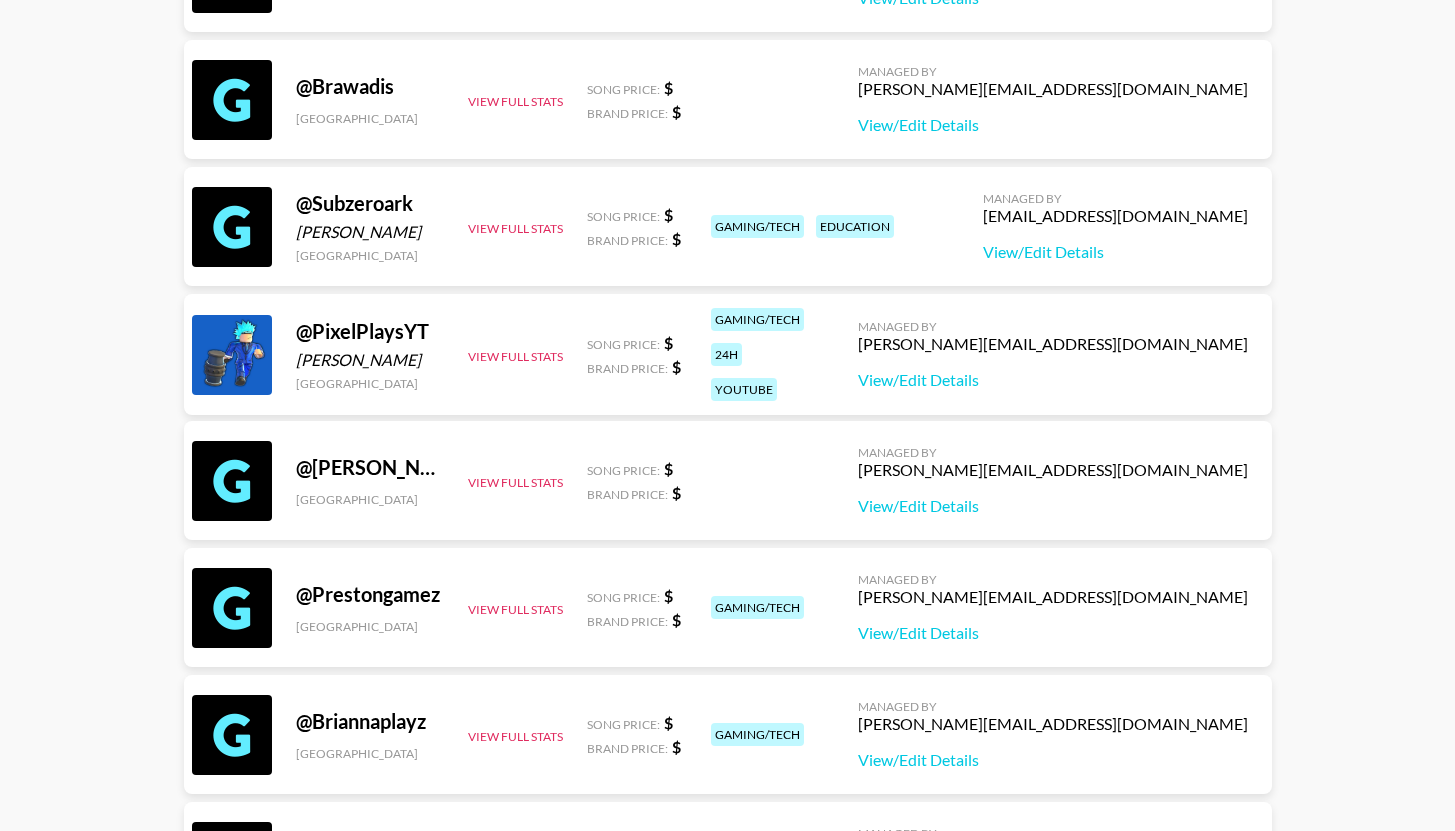 click on "View Full Stats" at bounding box center [515, 227] 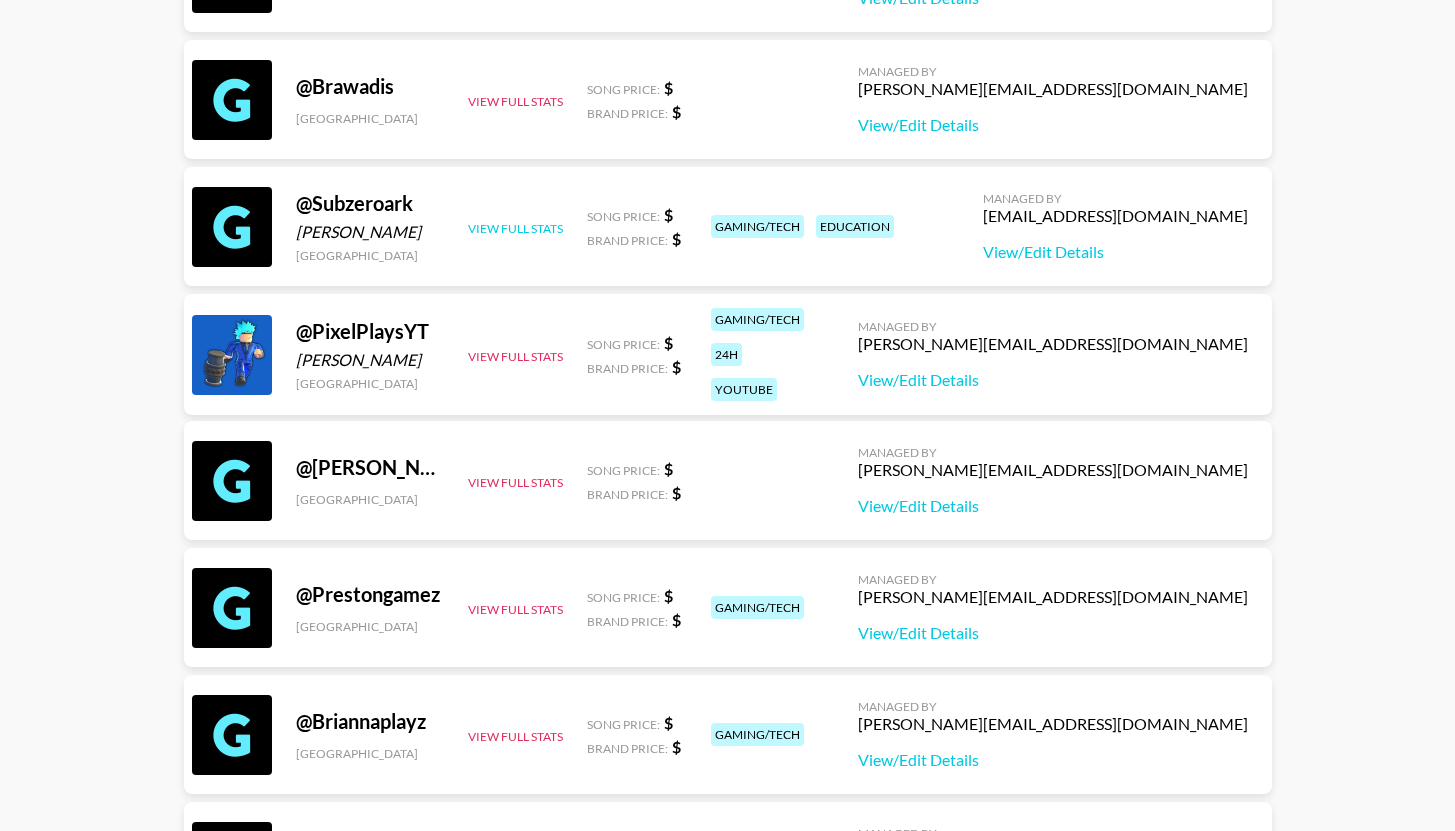 click on "View Full Stats" at bounding box center (515, 228) 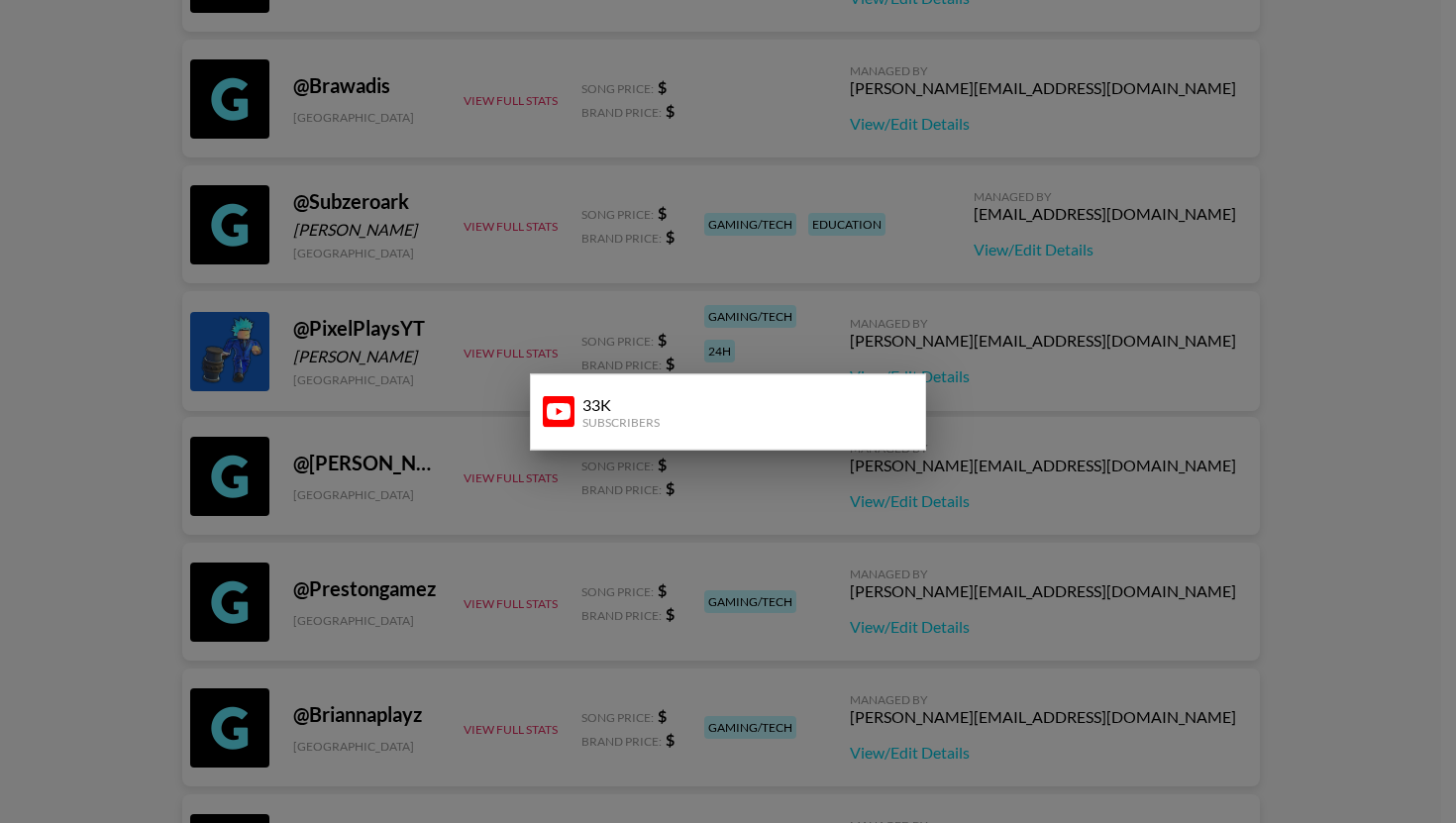 click at bounding box center (728, 411) 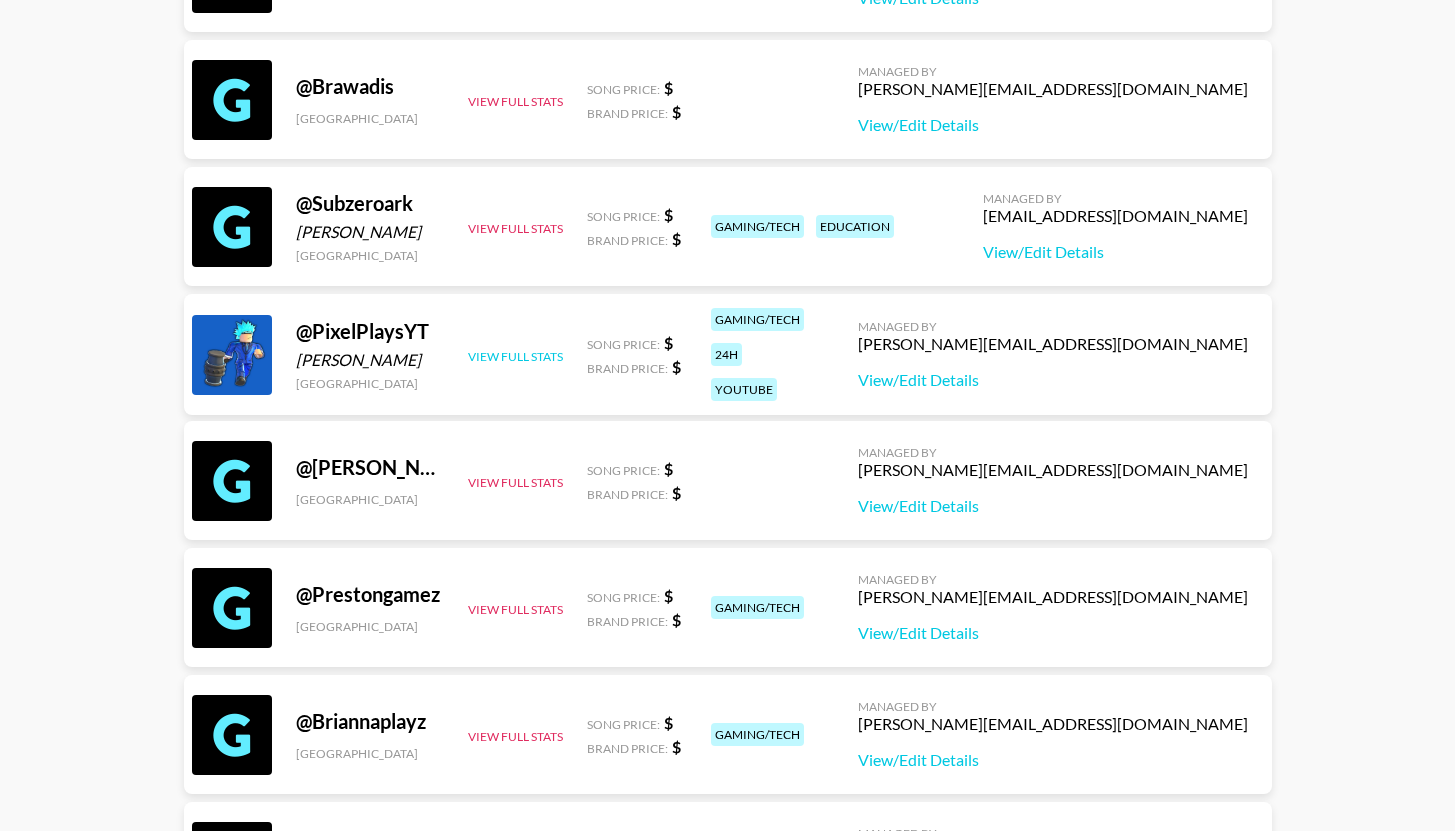 click on "View Full Stats" at bounding box center [515, 356] 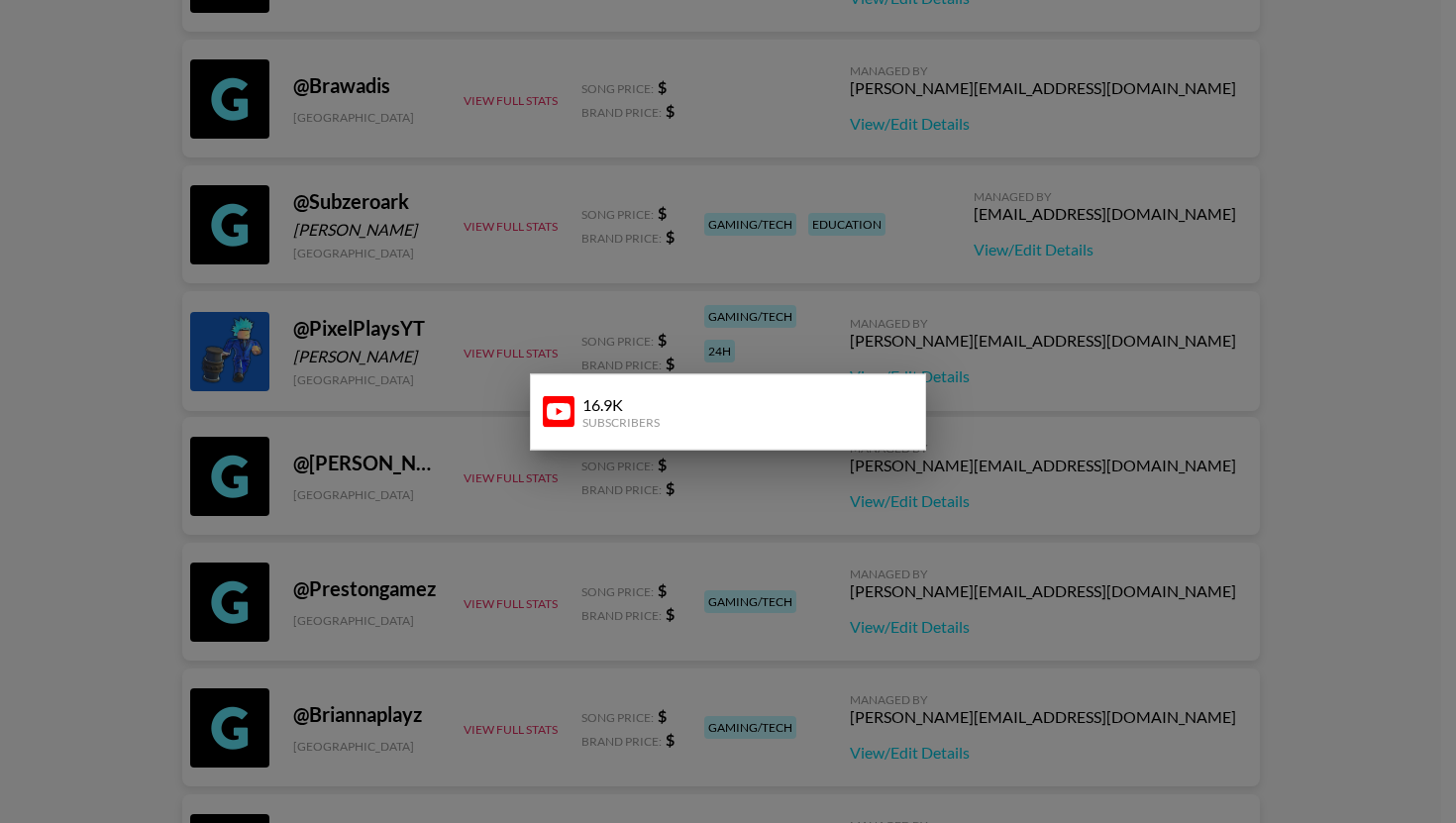 click at bounding box center [728, 411] 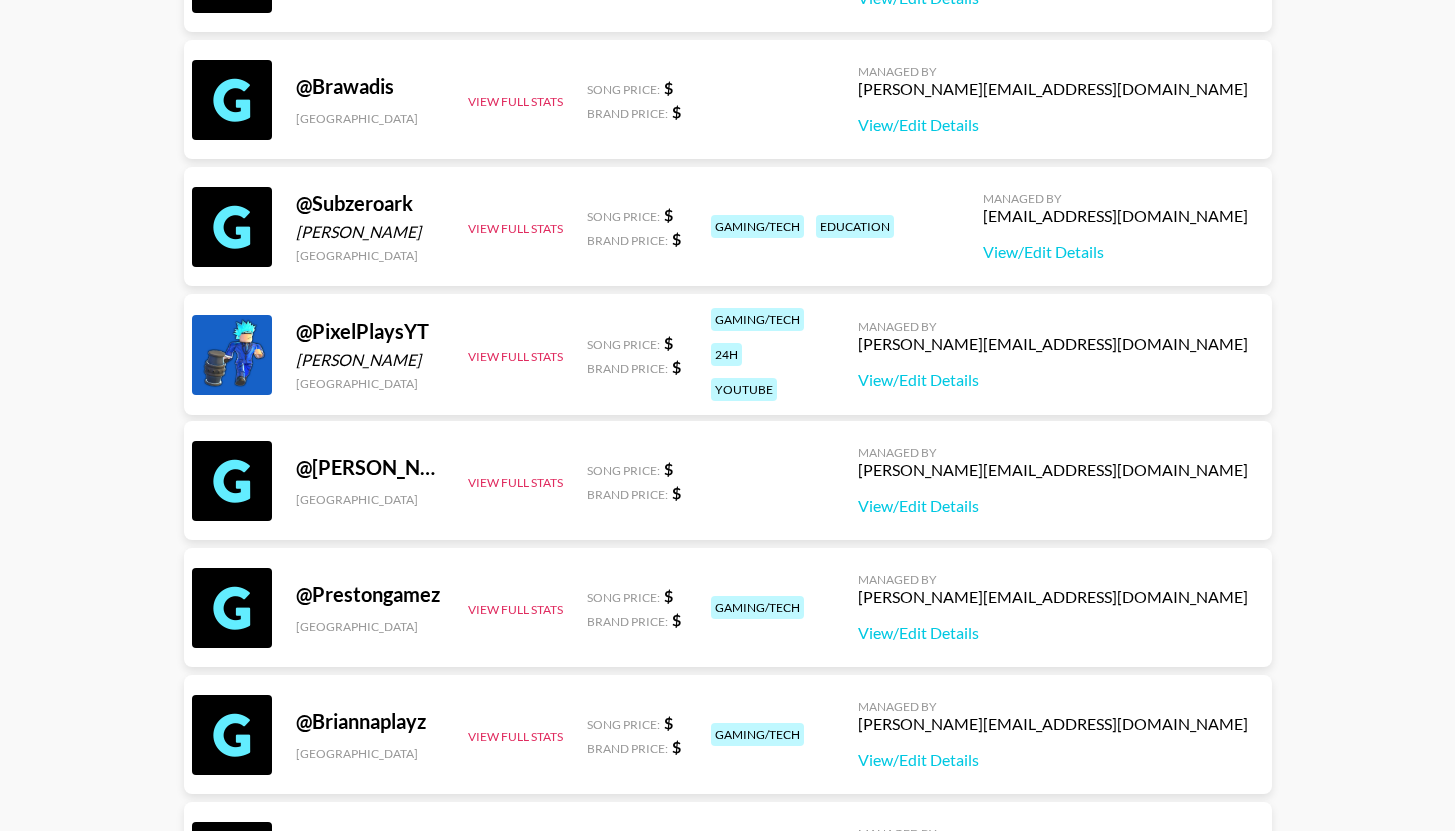 click on "@ [PERSON_NAME] [GEOGRAPHIC_DATA] View Full Stats Song Price: $ Brand Price: $ Managed By [PERSON_NAME][EMAIL_ADDRESS][DOMAIN_NAME] View/Edit Details" at bounding box center [728, 480] 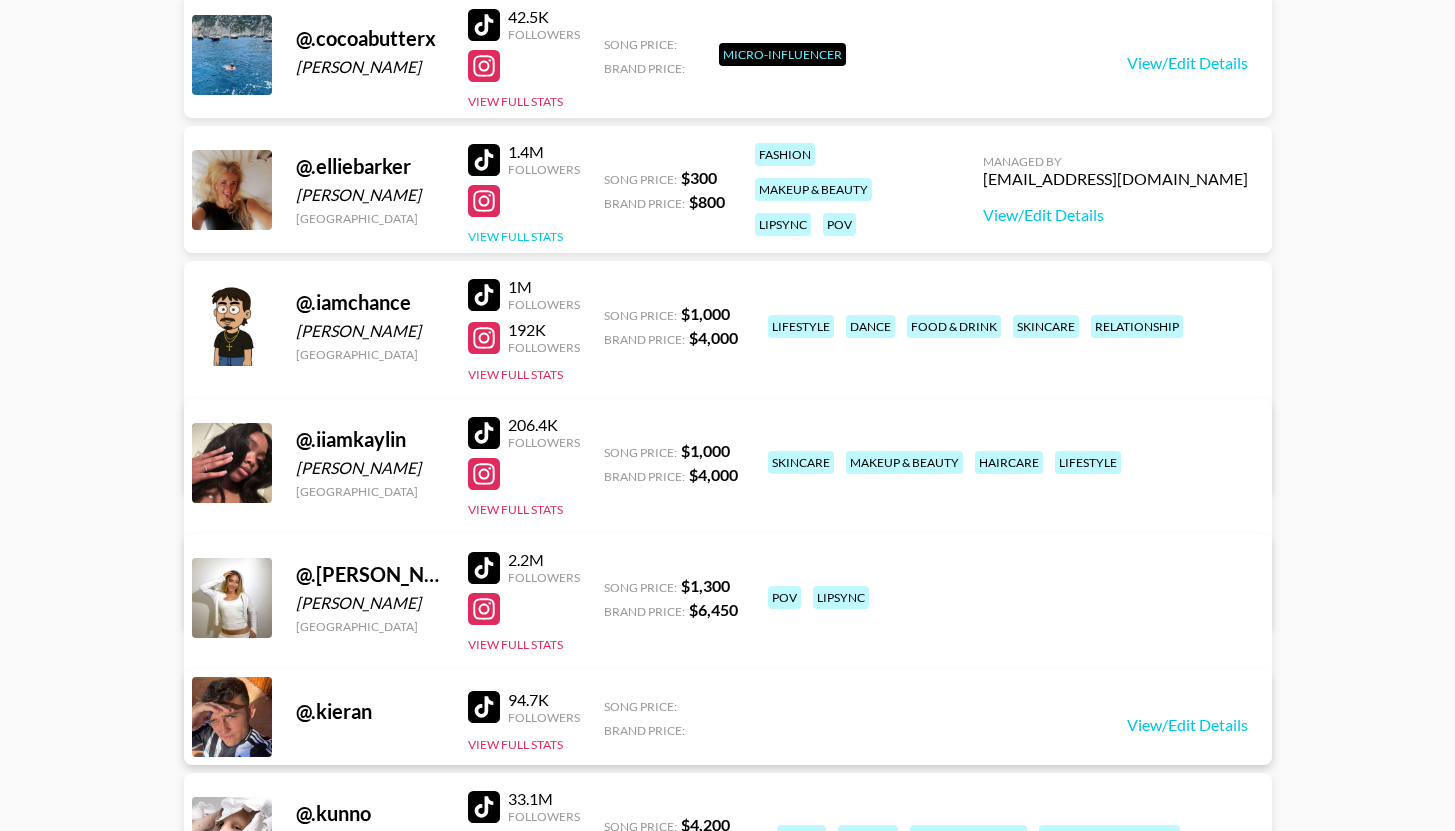 scroll, scrollTop: 4243, scrollLeft: 0, axis: vertical 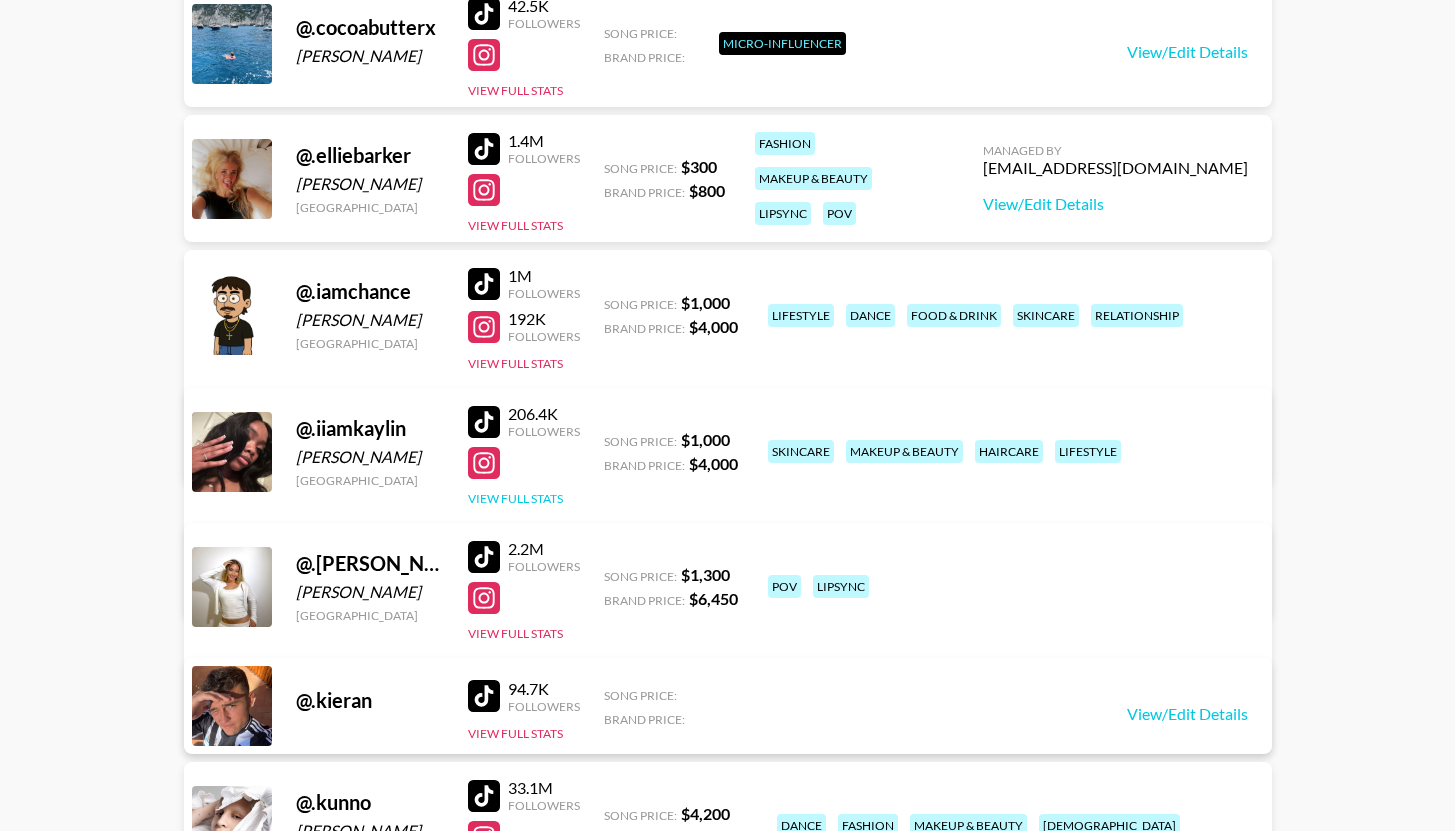 click on "View Full Stats" at bounding box center (515, 498) 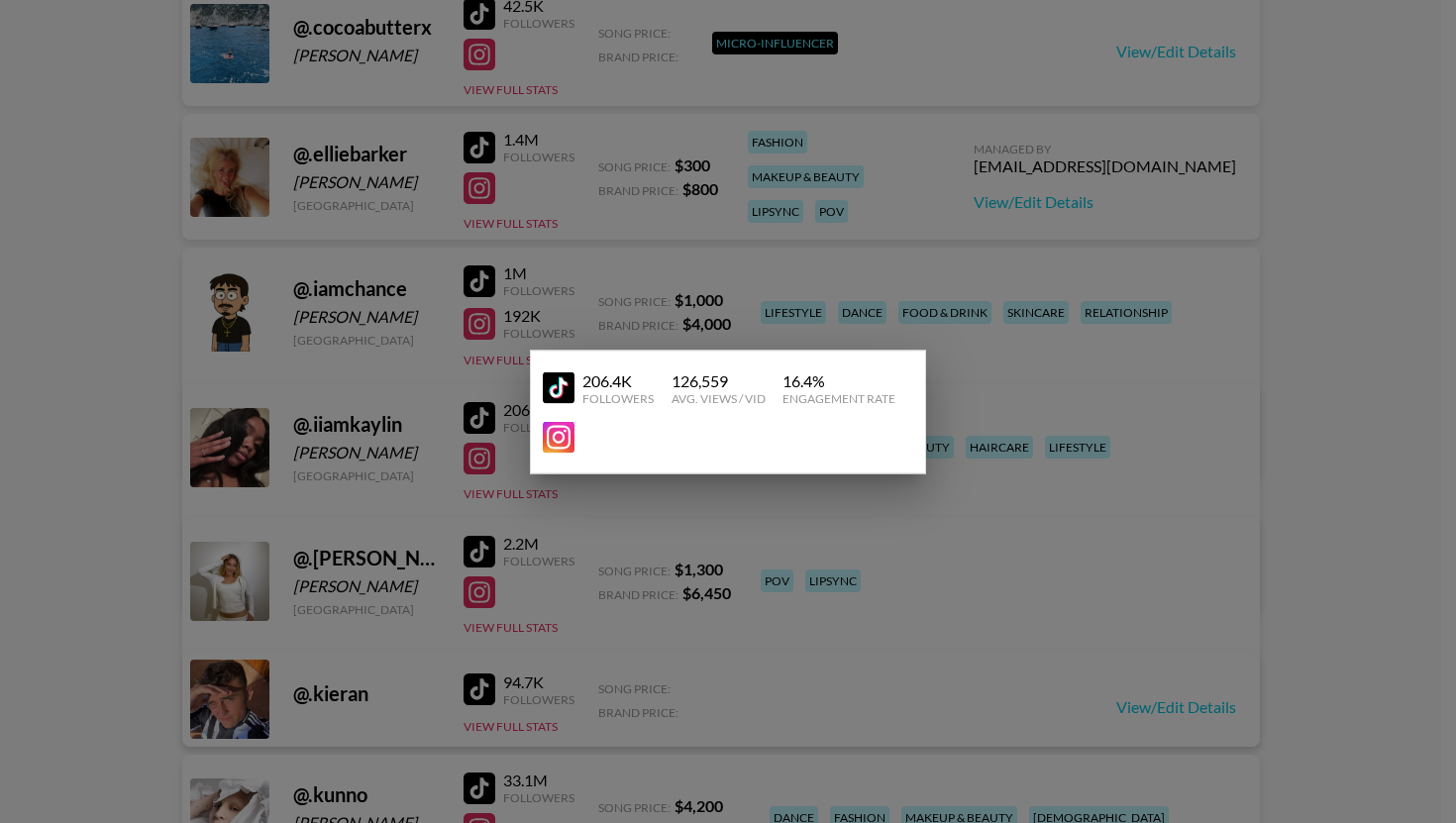 click at bounding box center [728, 411] 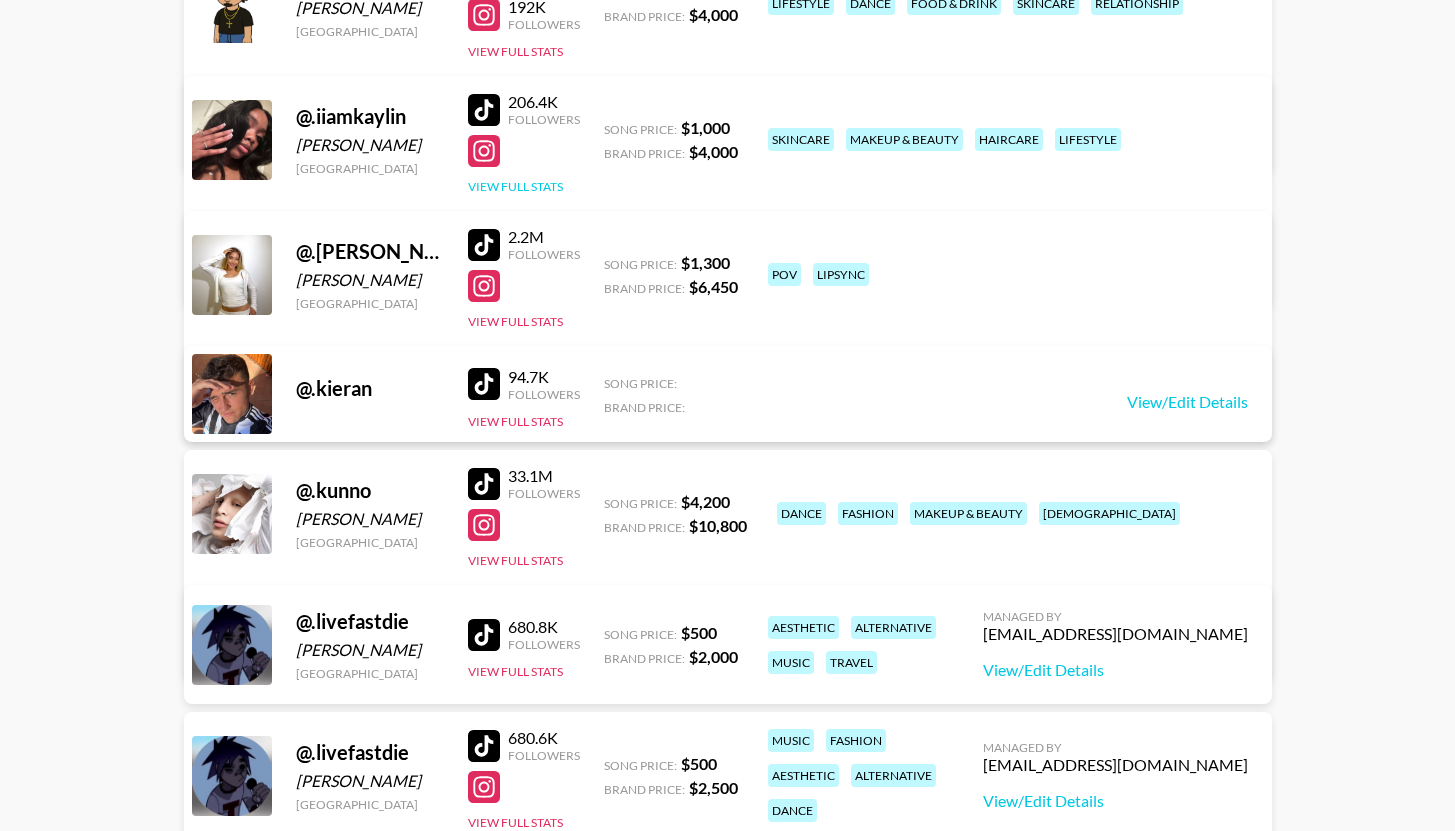 scroll, scrollTop: 4557, scrollLeft: 0, axis: vertical 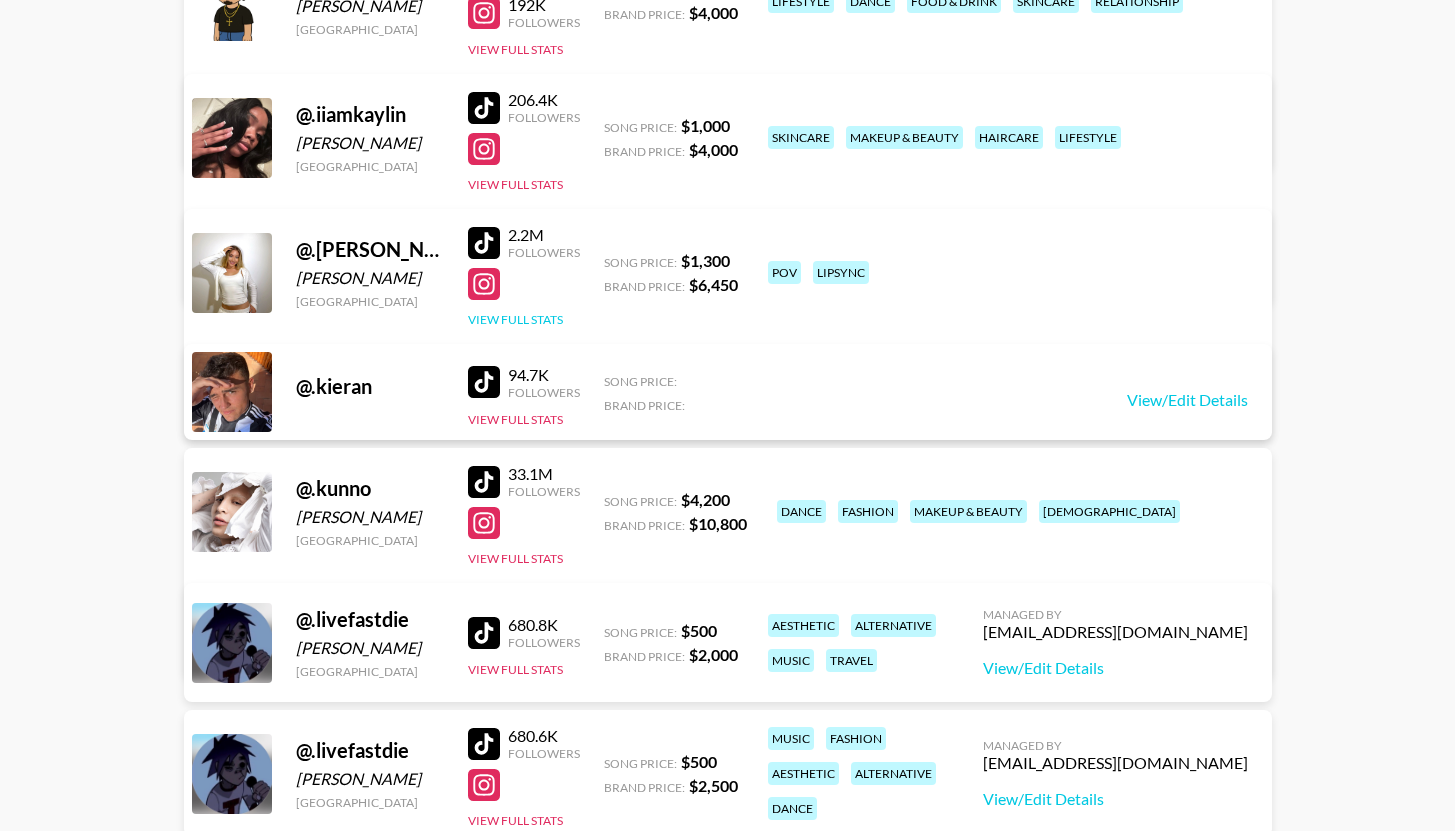 click on "View Full Stats" at bounding box center [515, 319] 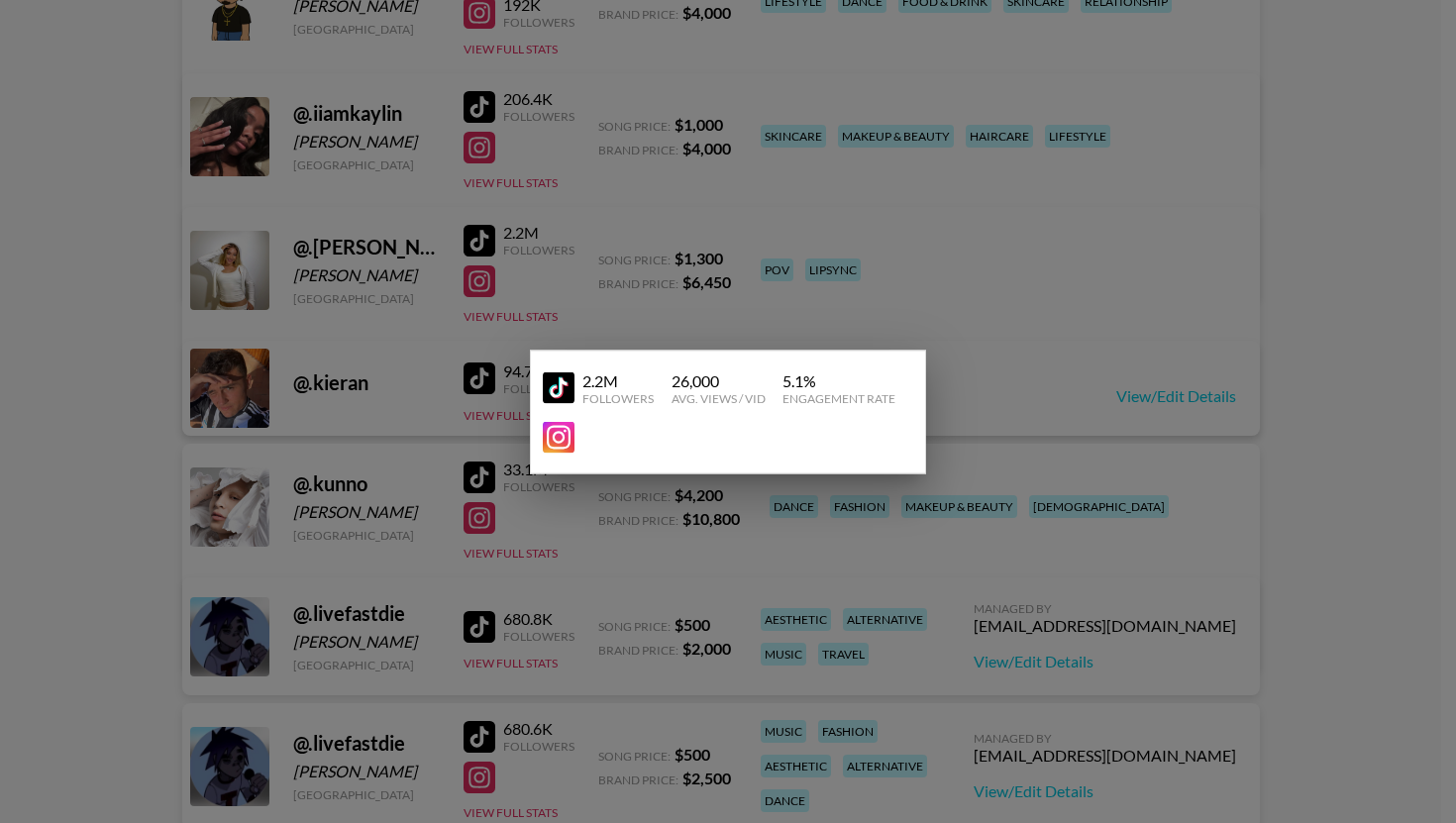 click at bounding box center [559, 388] 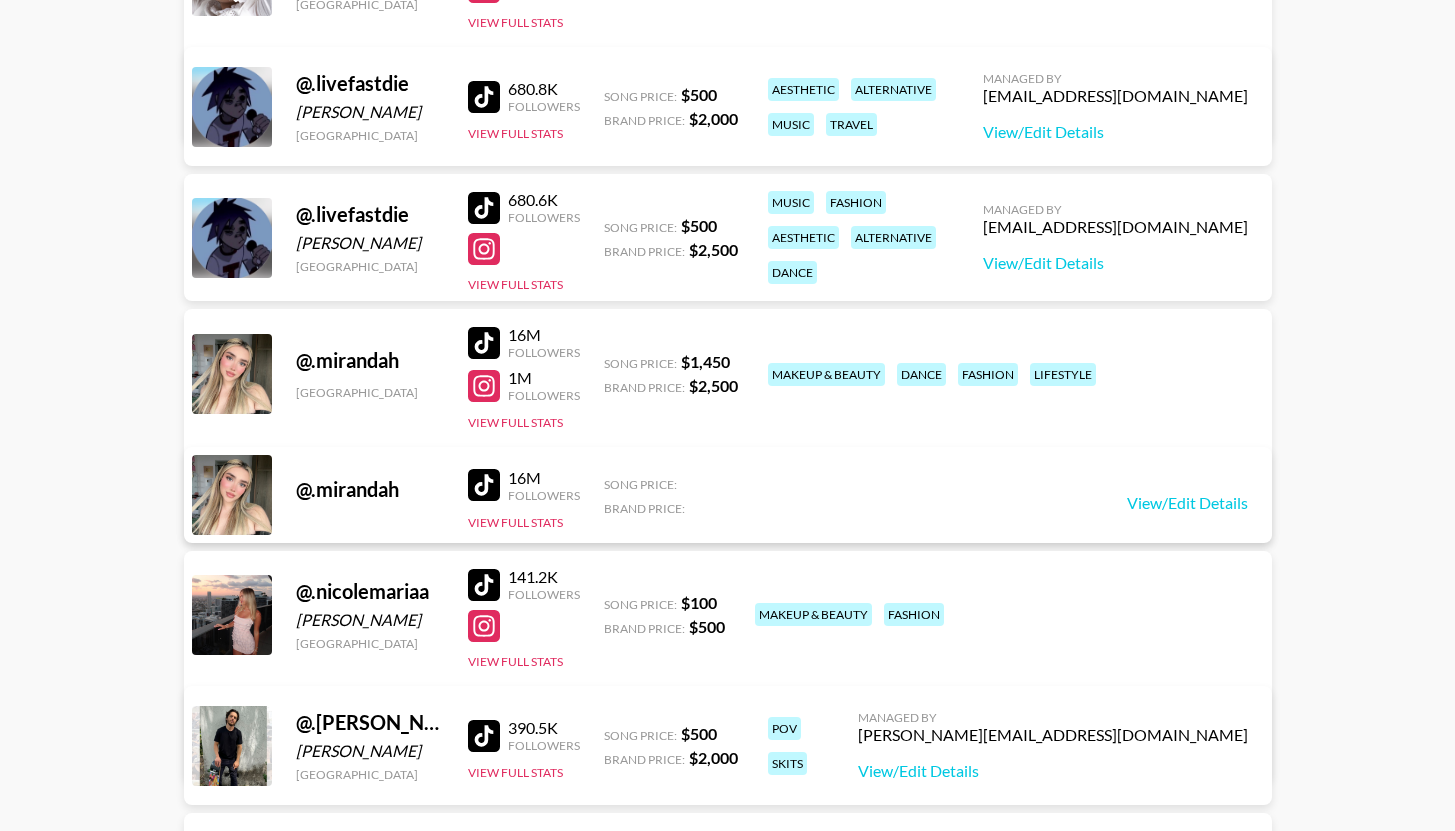 scroll, scrollTop: 5107, scrollLeft: 0, axis: vertical 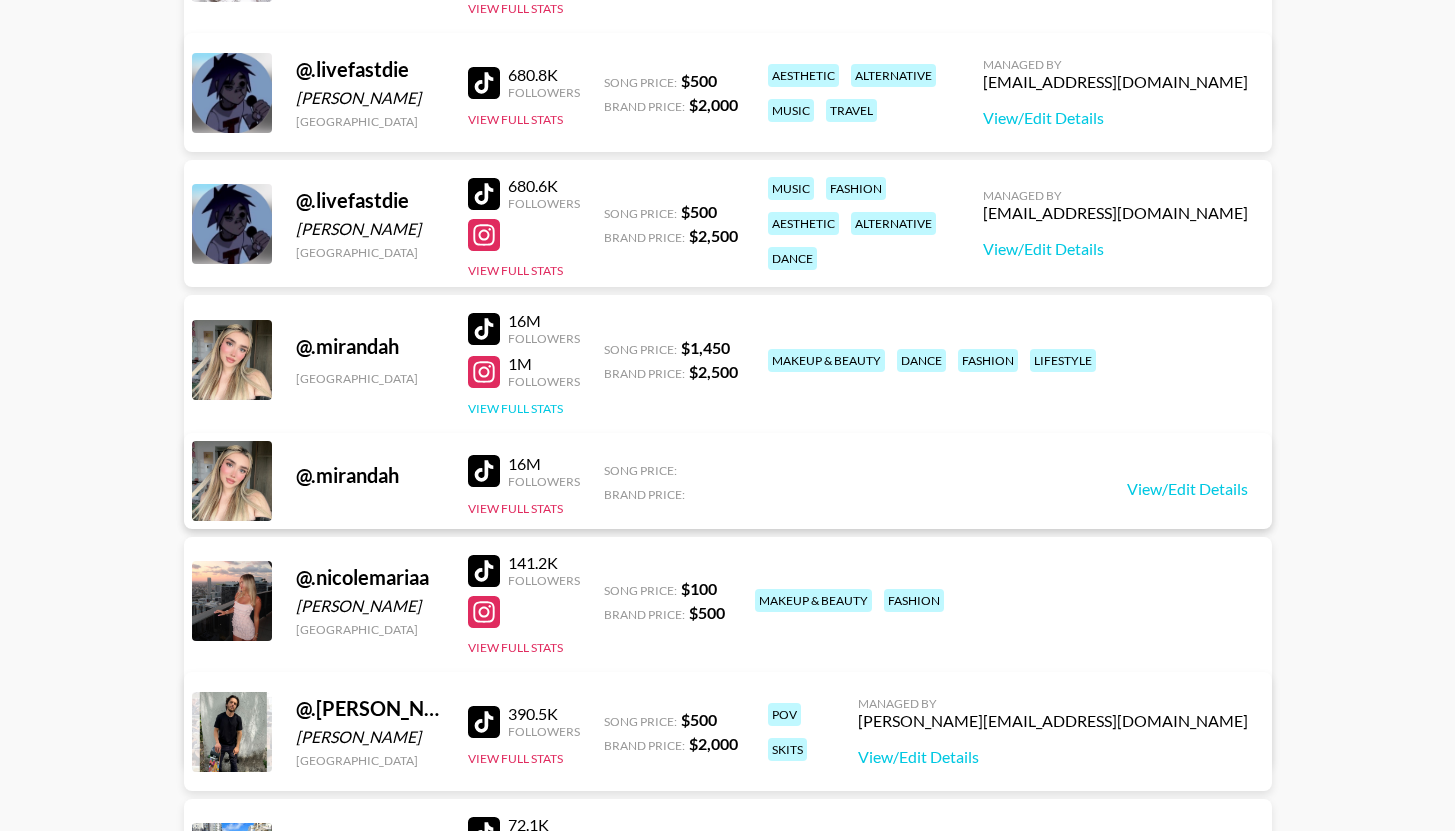 click on "View Full Stats" at bounding box center (515, 408) 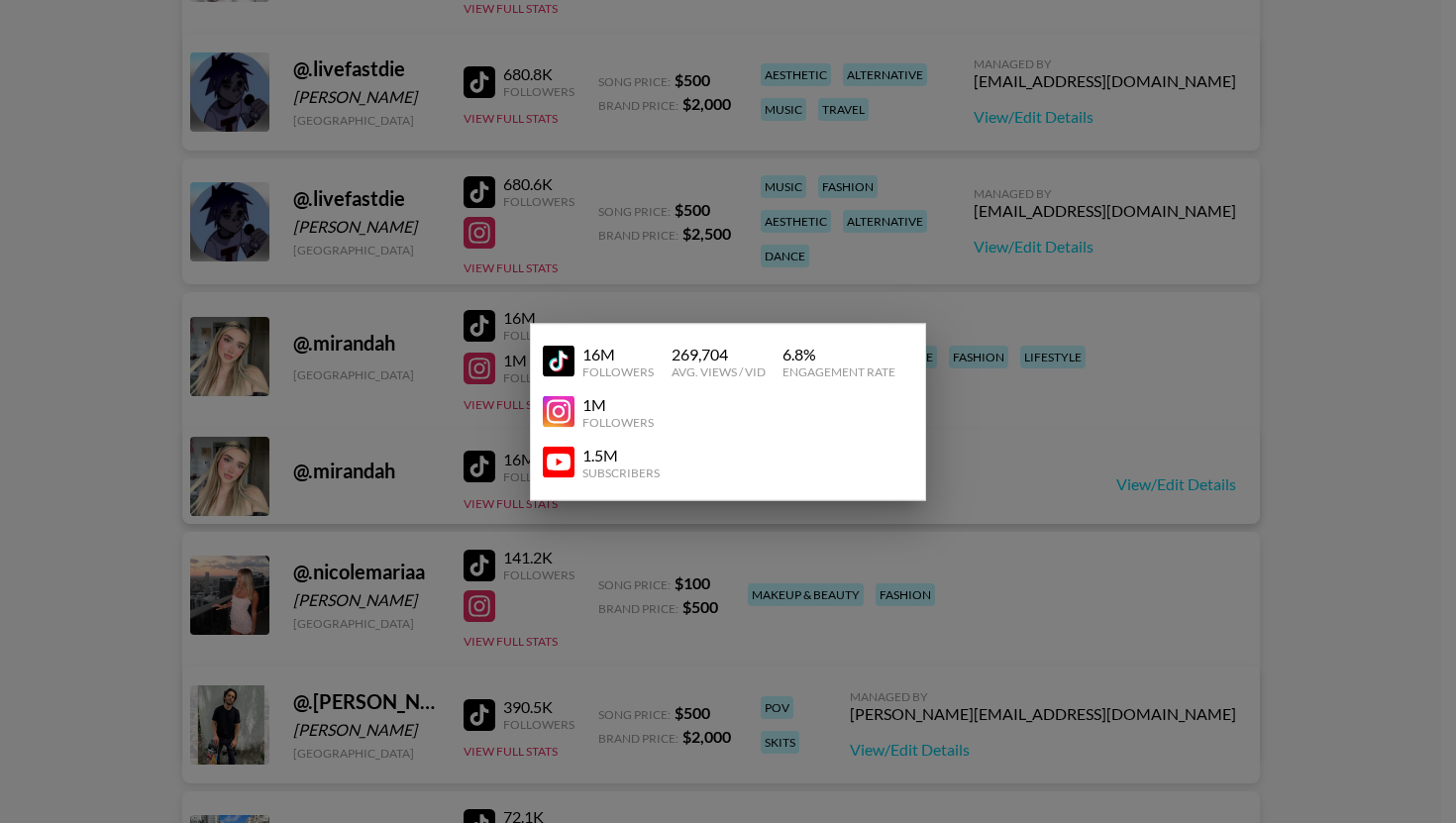 click at bounding box center (728, 411) 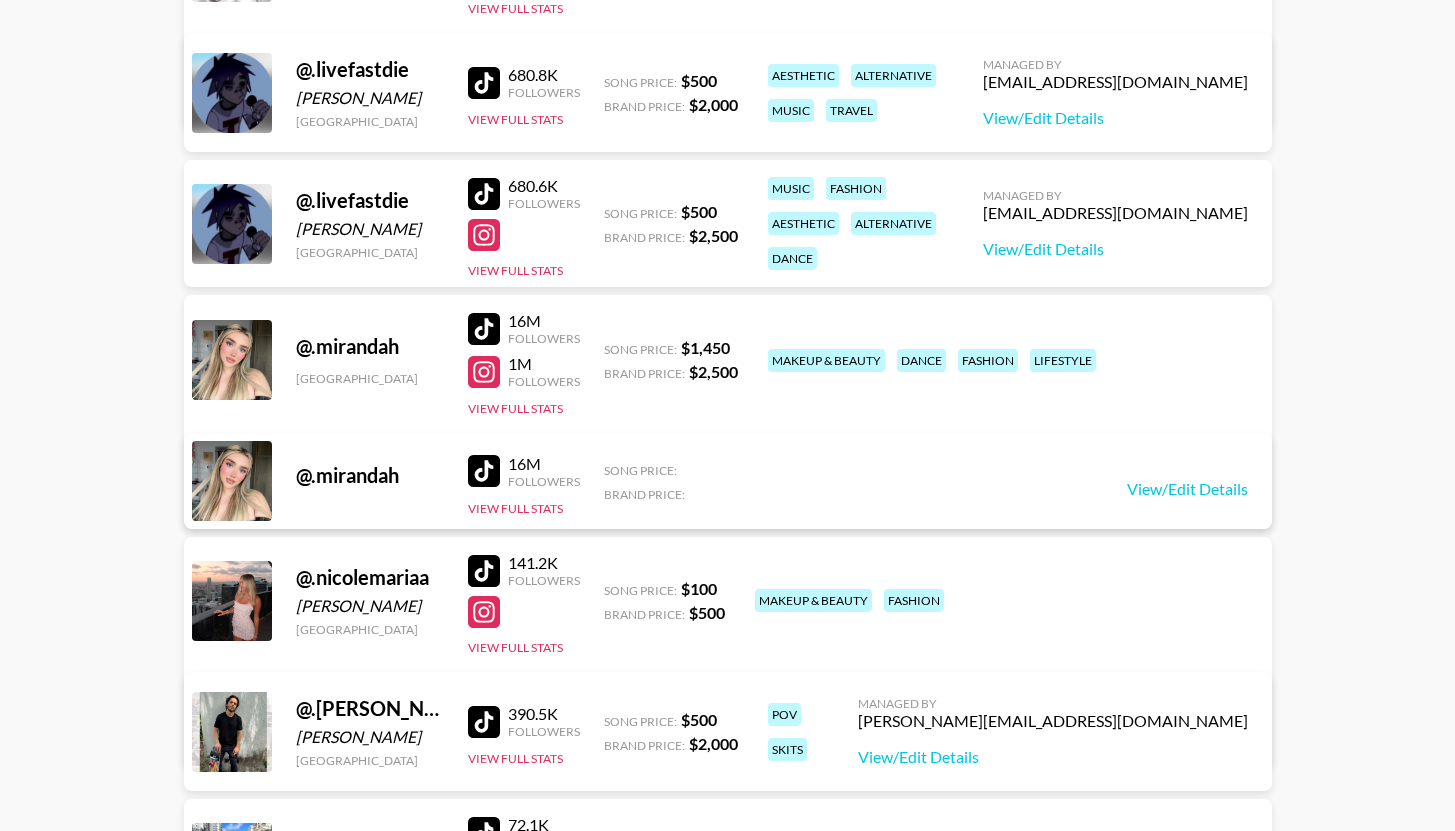 click at bounding box center [484, 329] 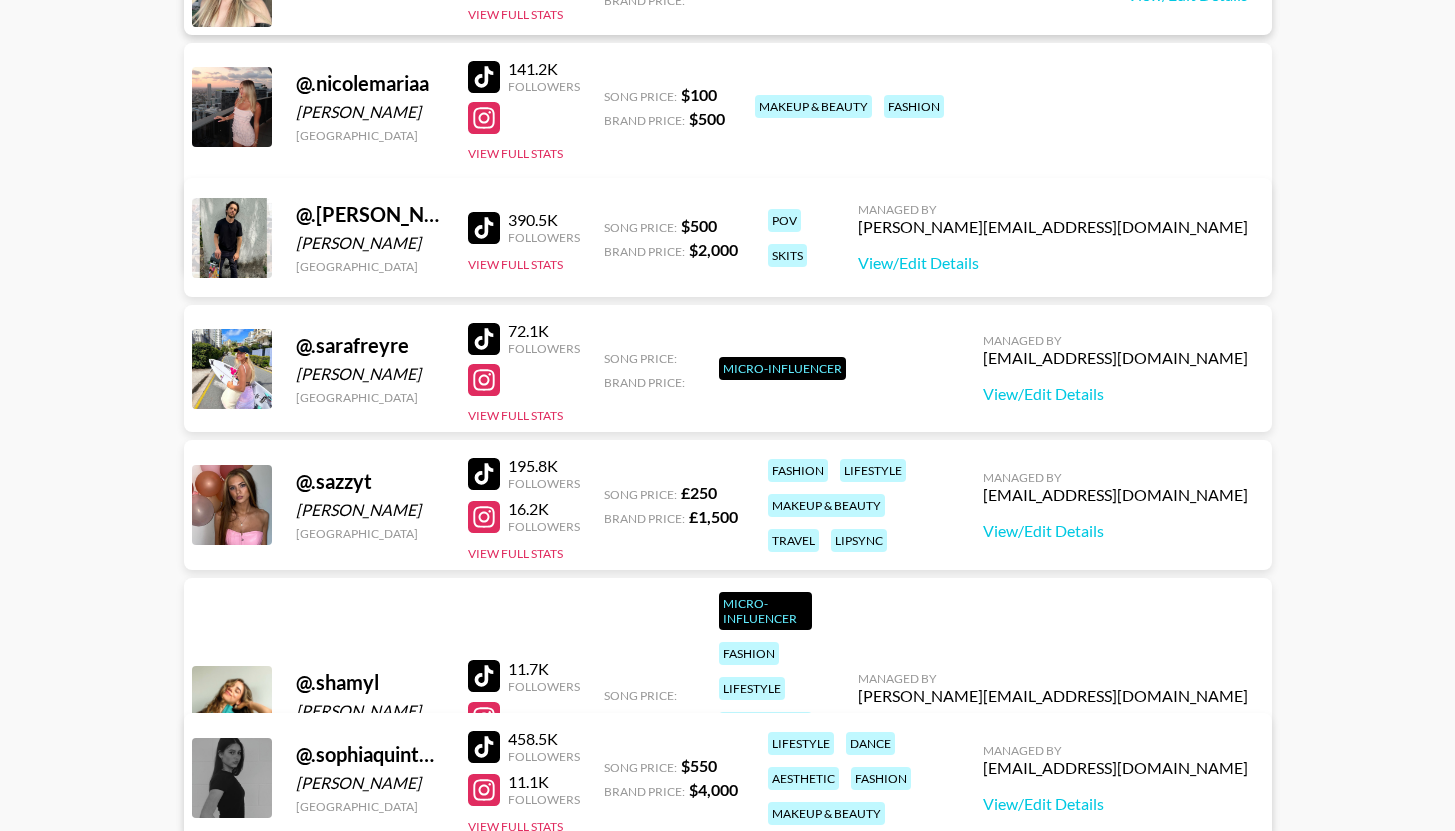 scroll, scrollTop: 5704, scrollLeft: 0, axis: vertical 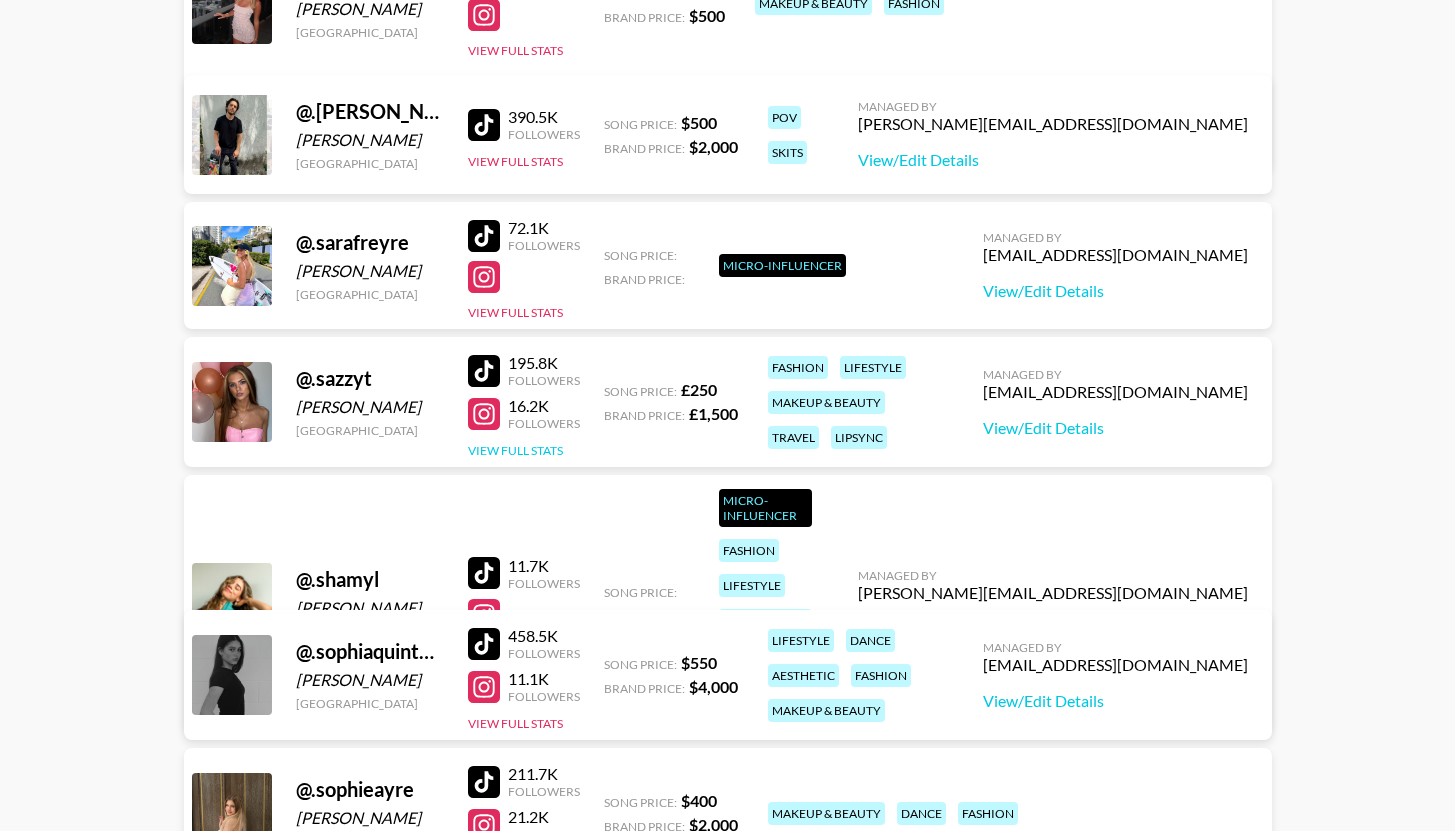 click on "View Full Stats" at bounding box center (515, 450) 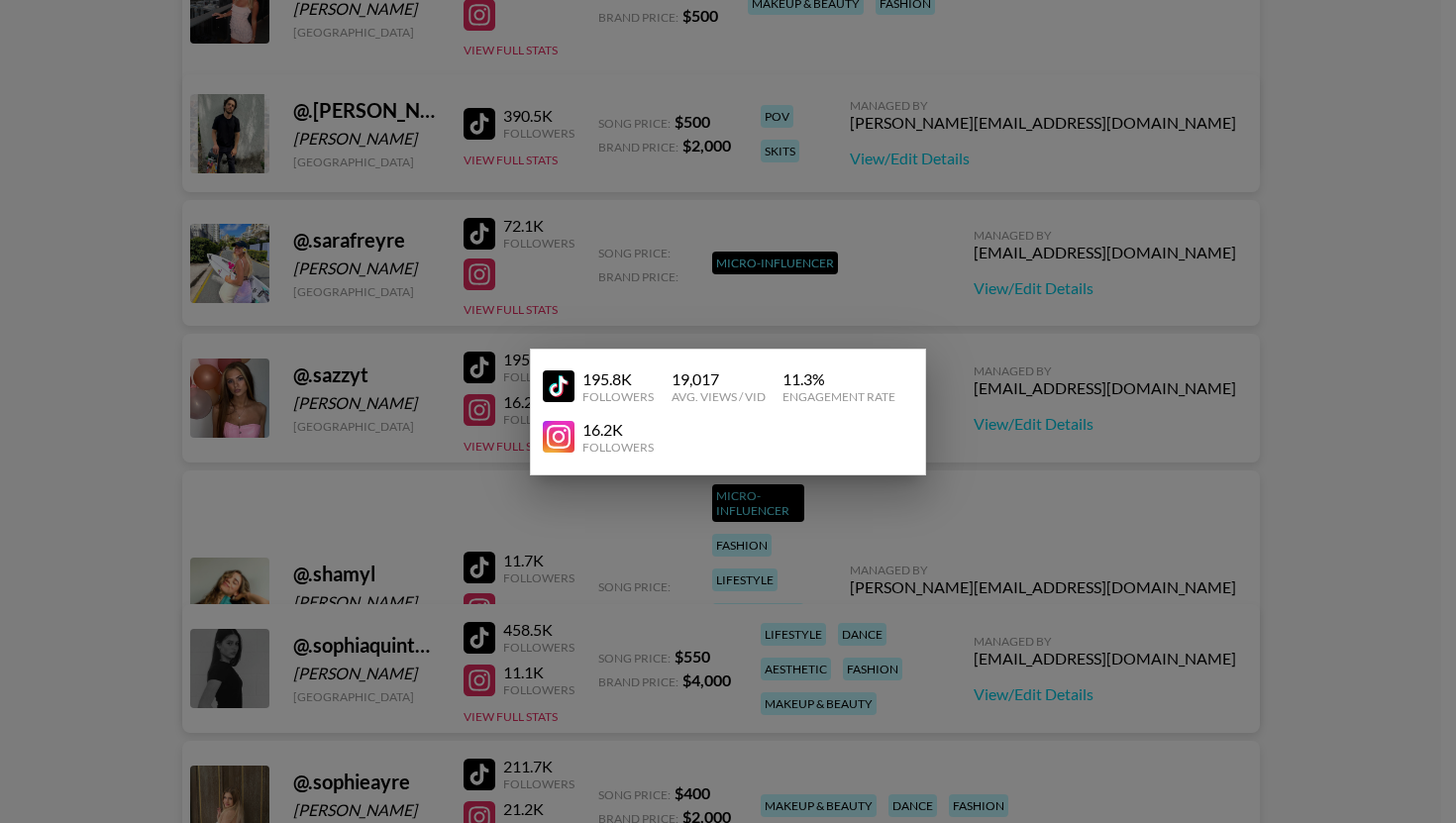 click at bounding box center [728, 411] 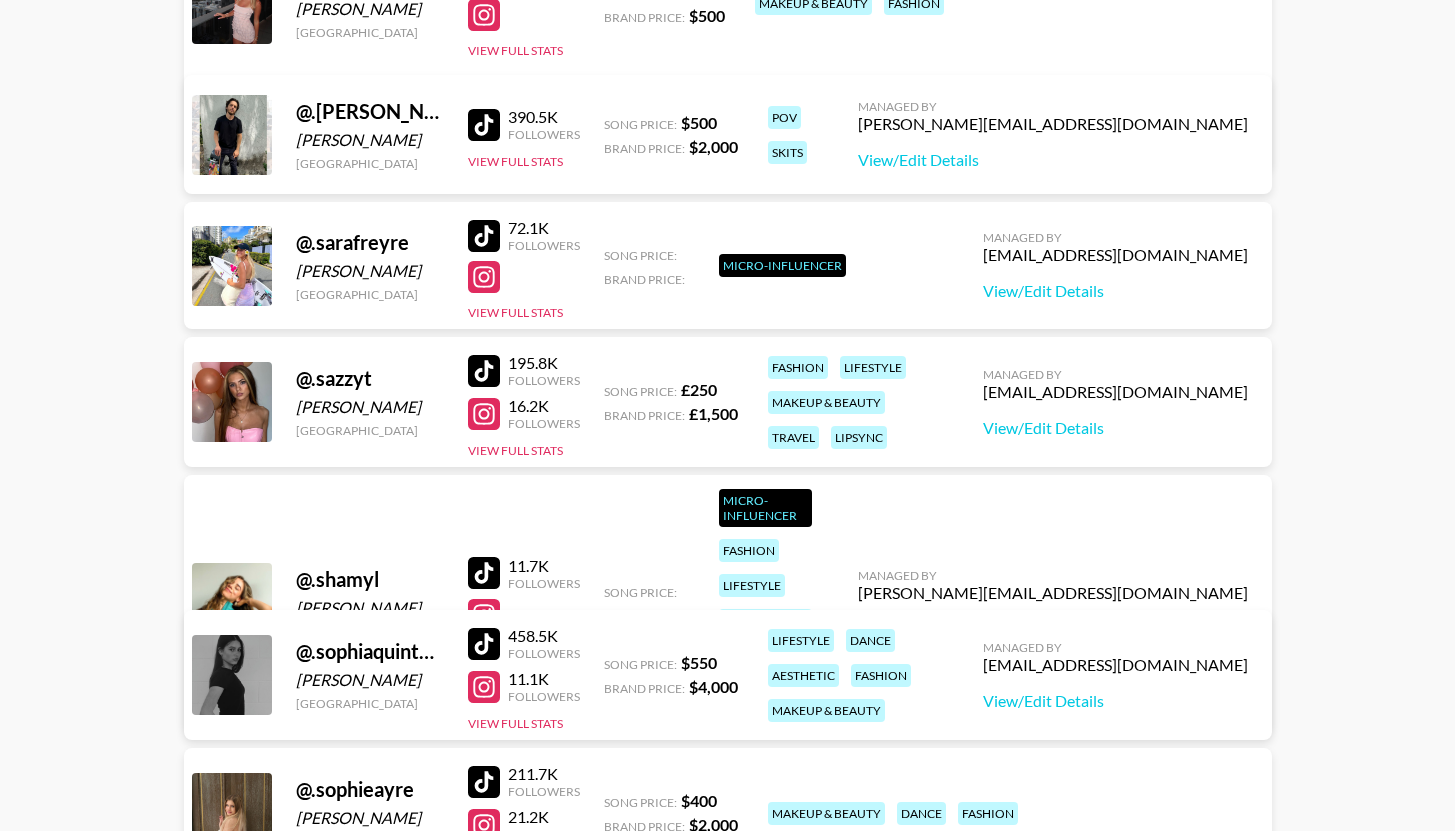 click at bounding box center [484, 371] 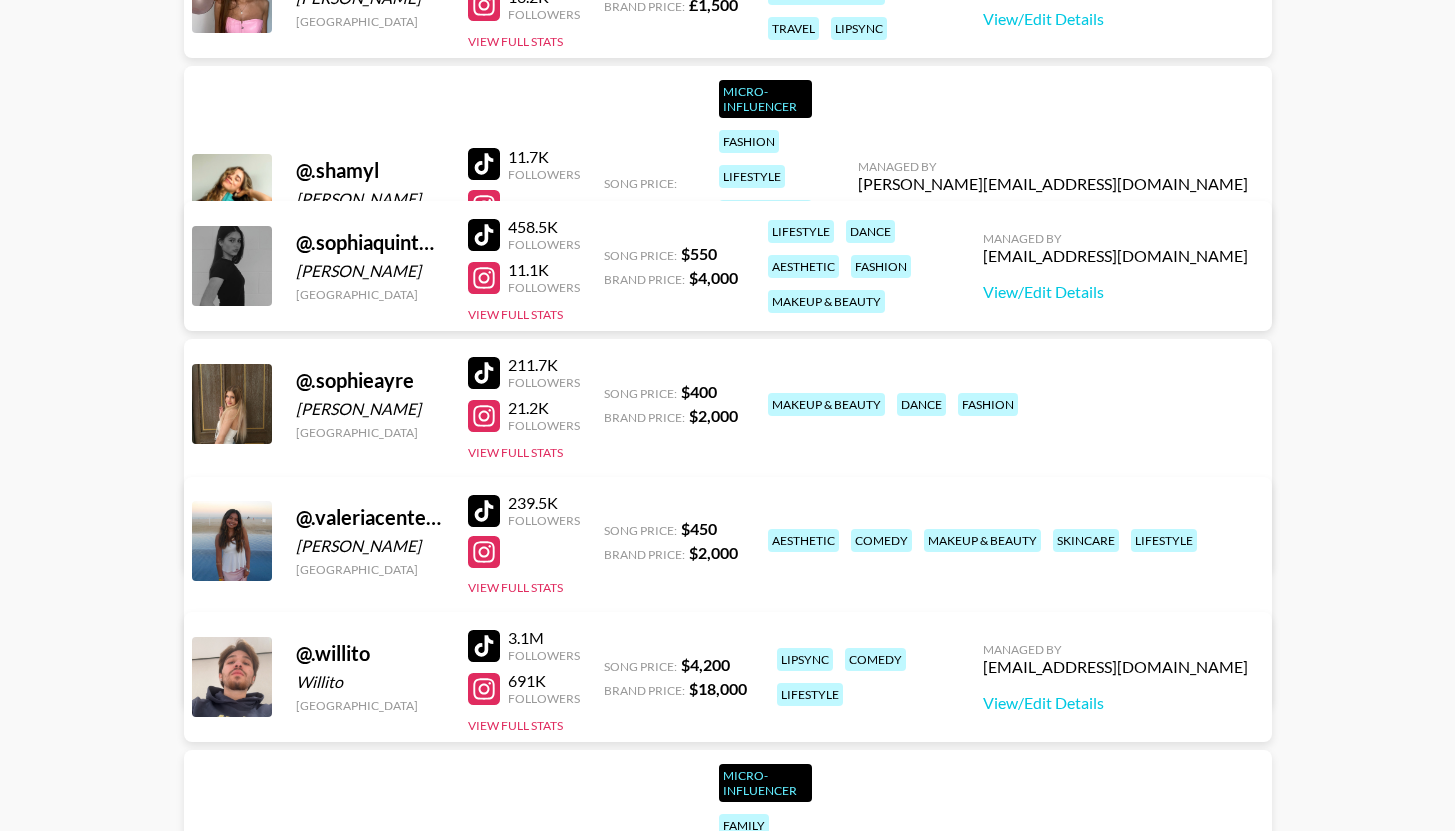 scroll, scrollTop: 6462, scrollLeft: 0, axis: vertical 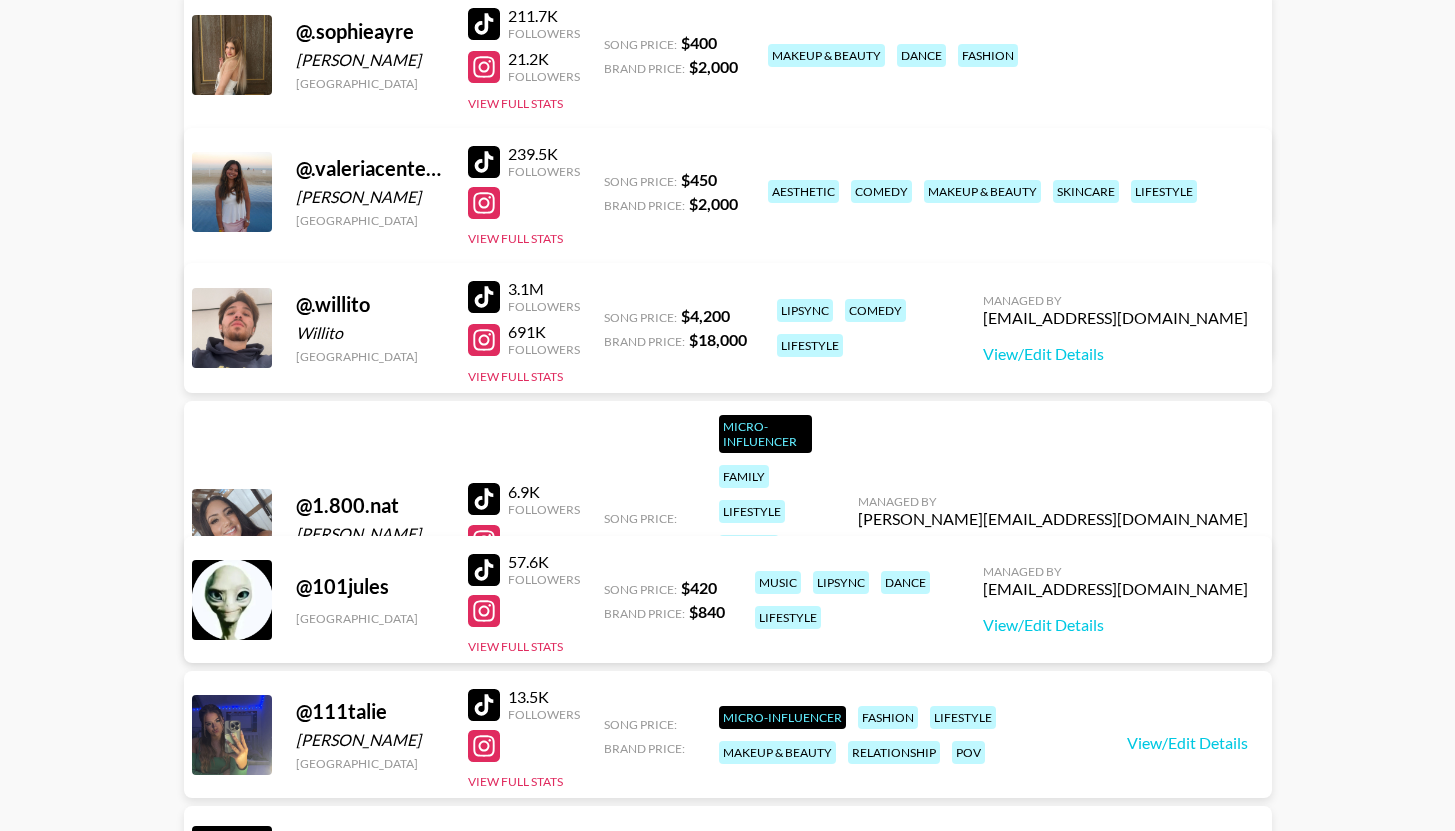 click on "View Full Stats" at bounding box center [515, 576] 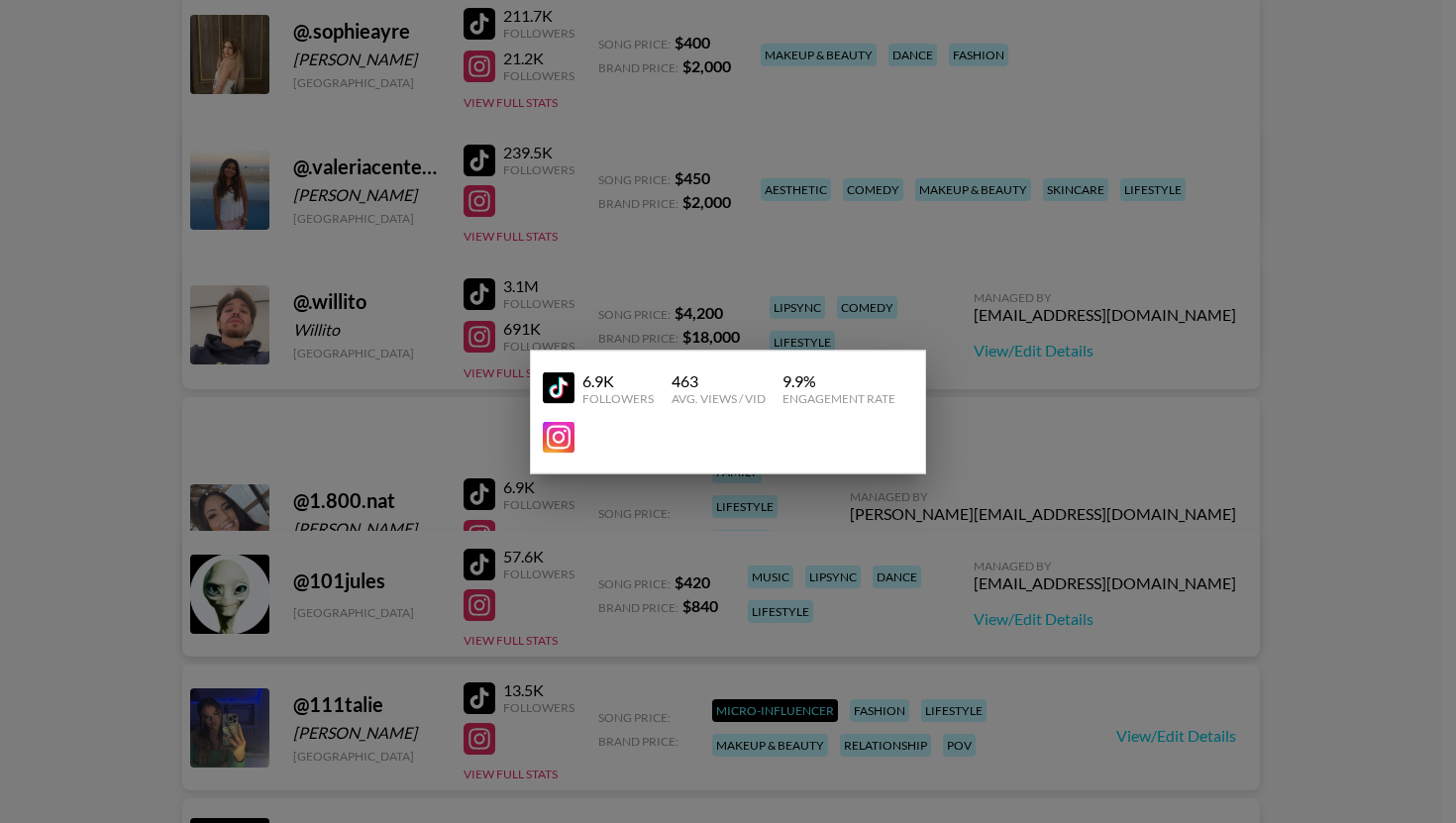 click at bounding box center [728, 411] 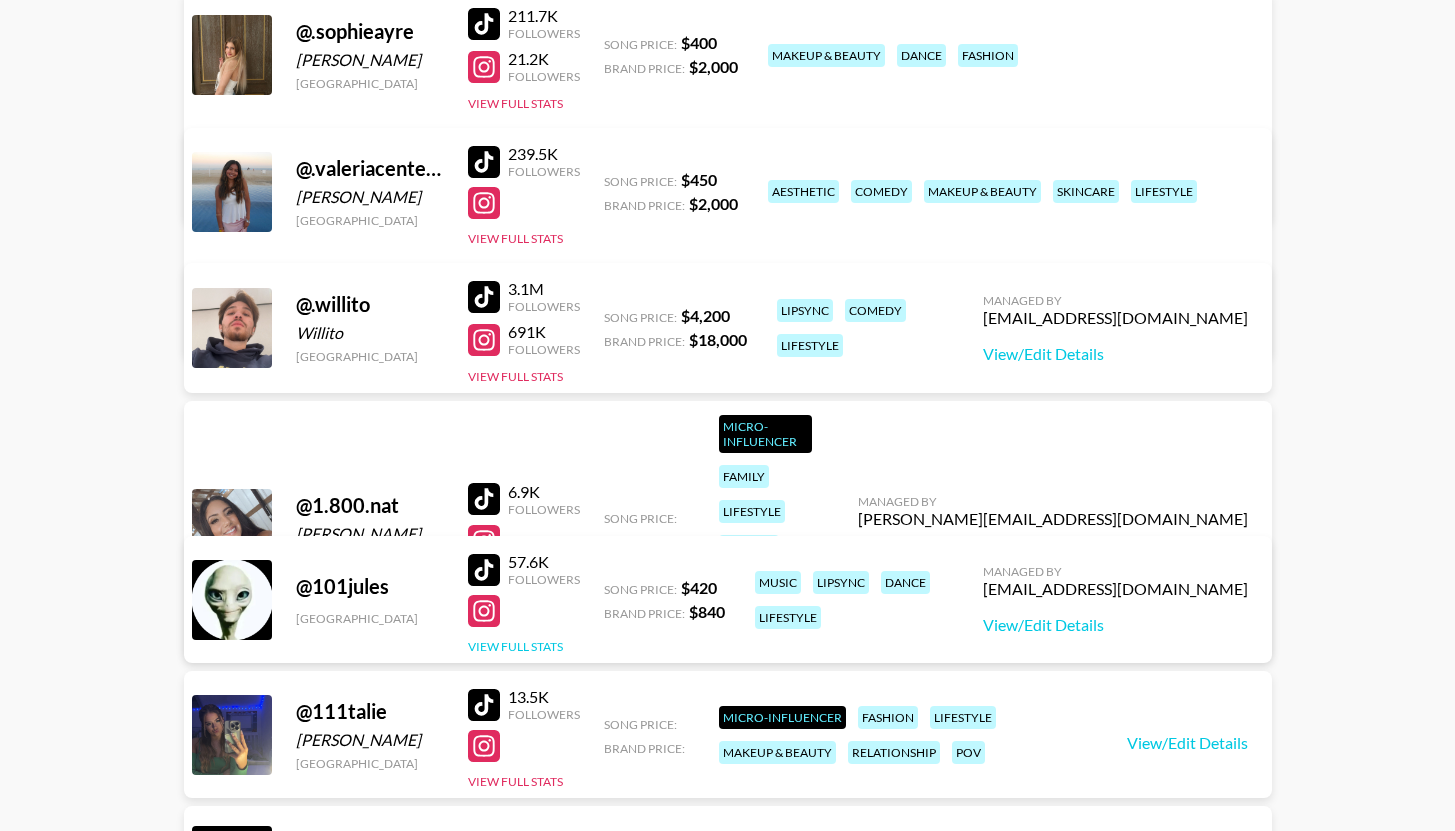 click on "View Full Stats" at bounding box center [515, 646] 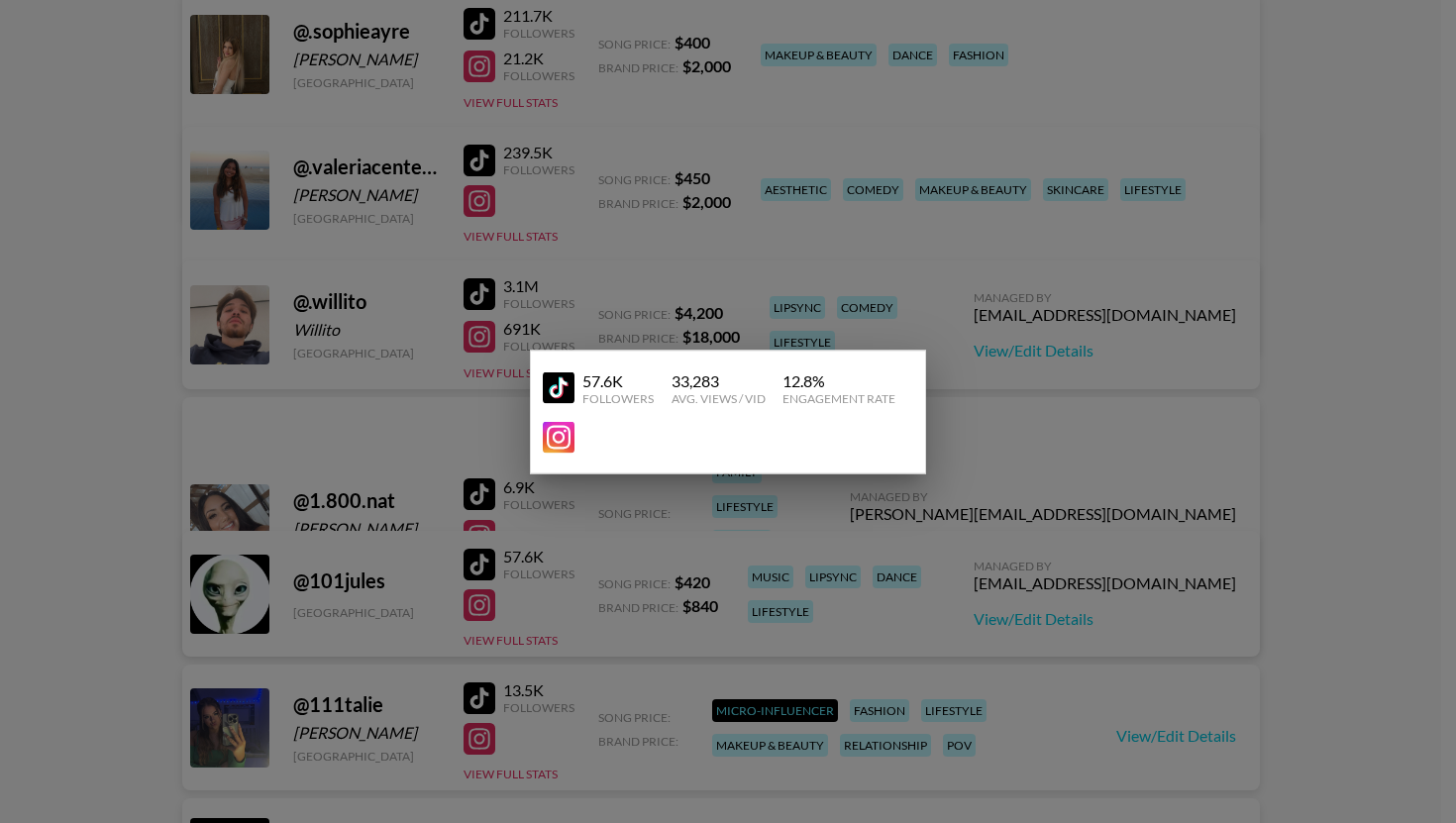 click at bounding box center (559, 388) 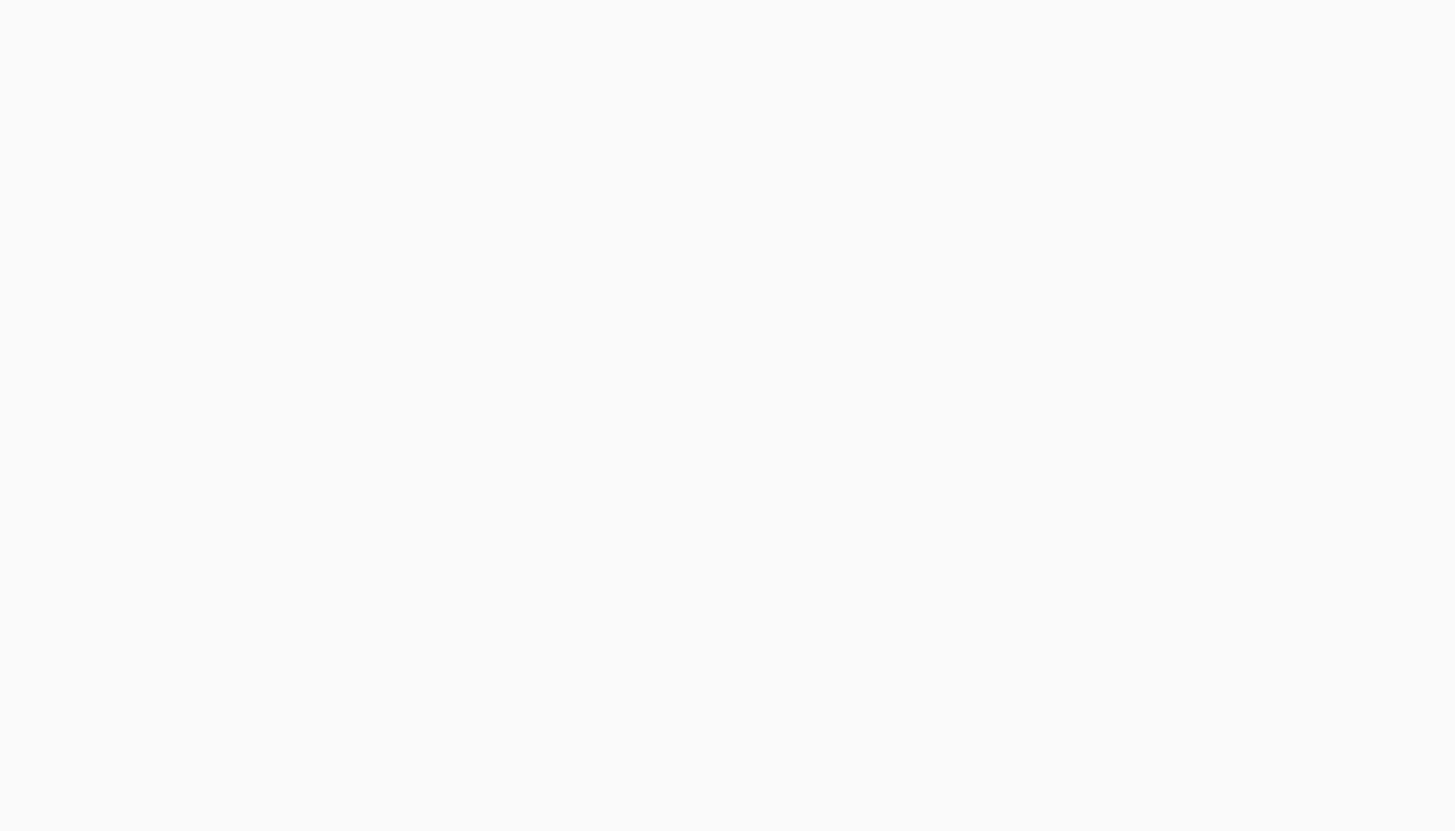 scroll, scrollTop: 0, scrollLeft: 0, axis: both 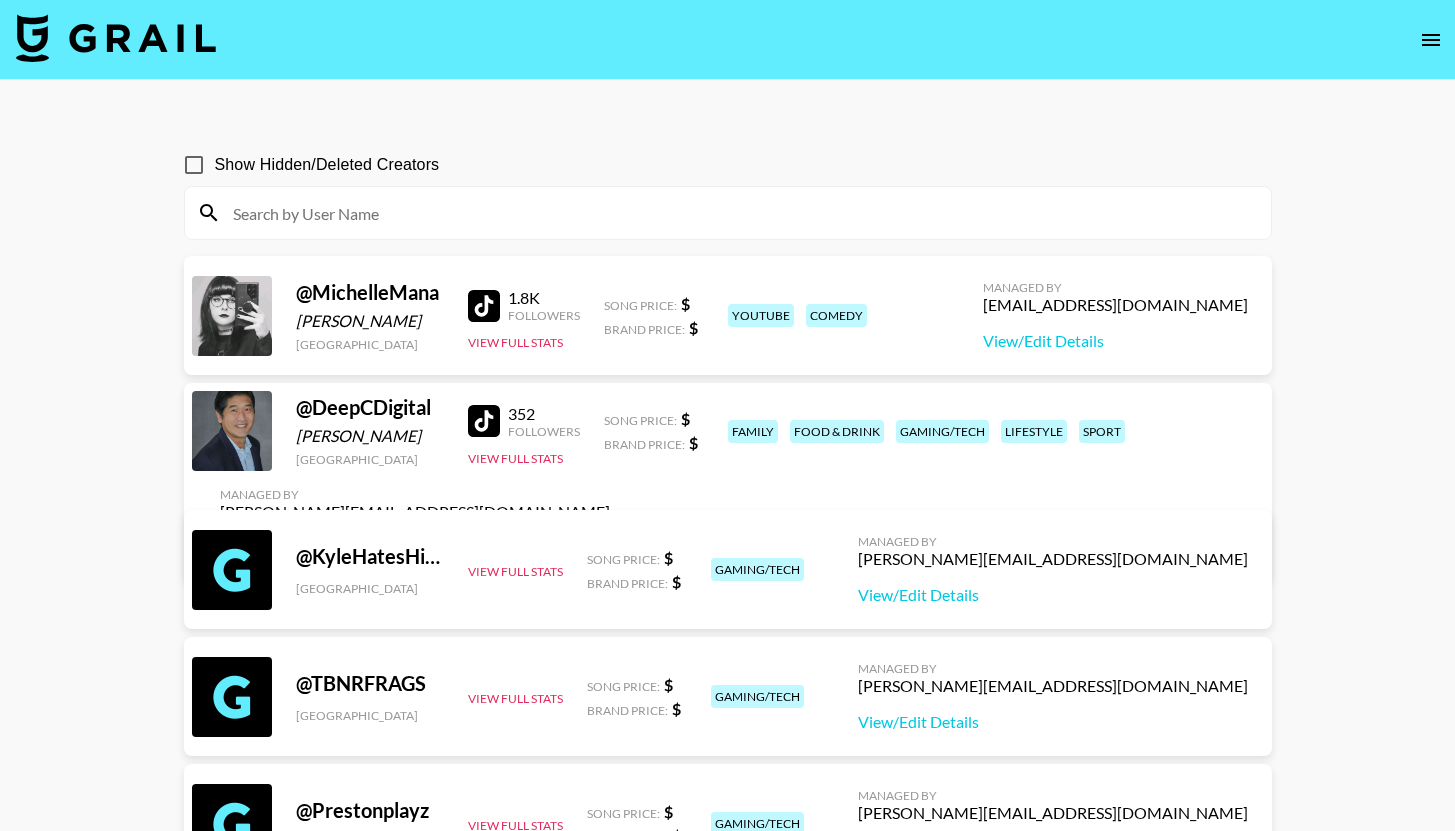 click at bounding box center (484, 306) 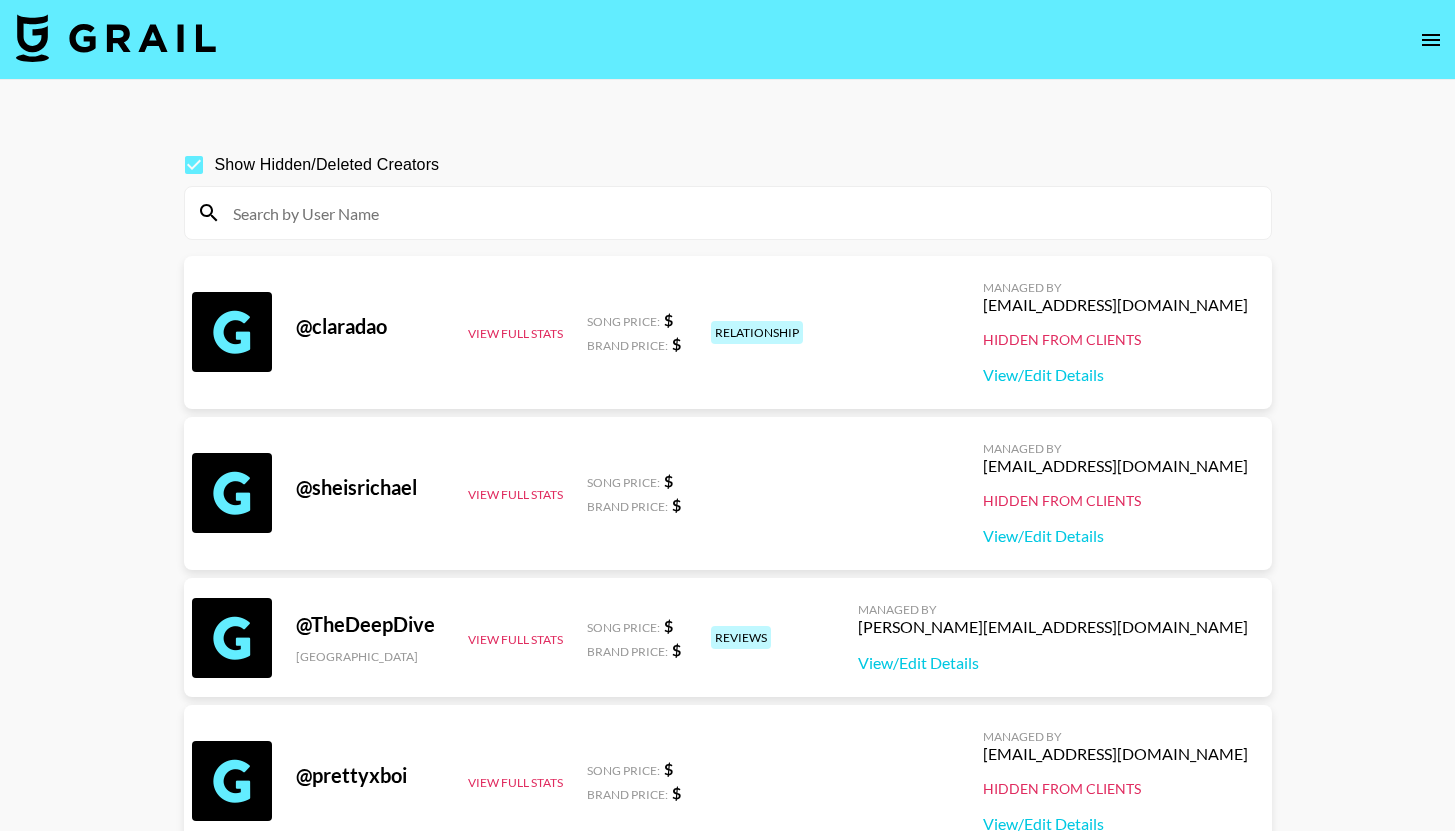 click on "Show Hidden/Deleted Creators" at bounding box center [327, 165] 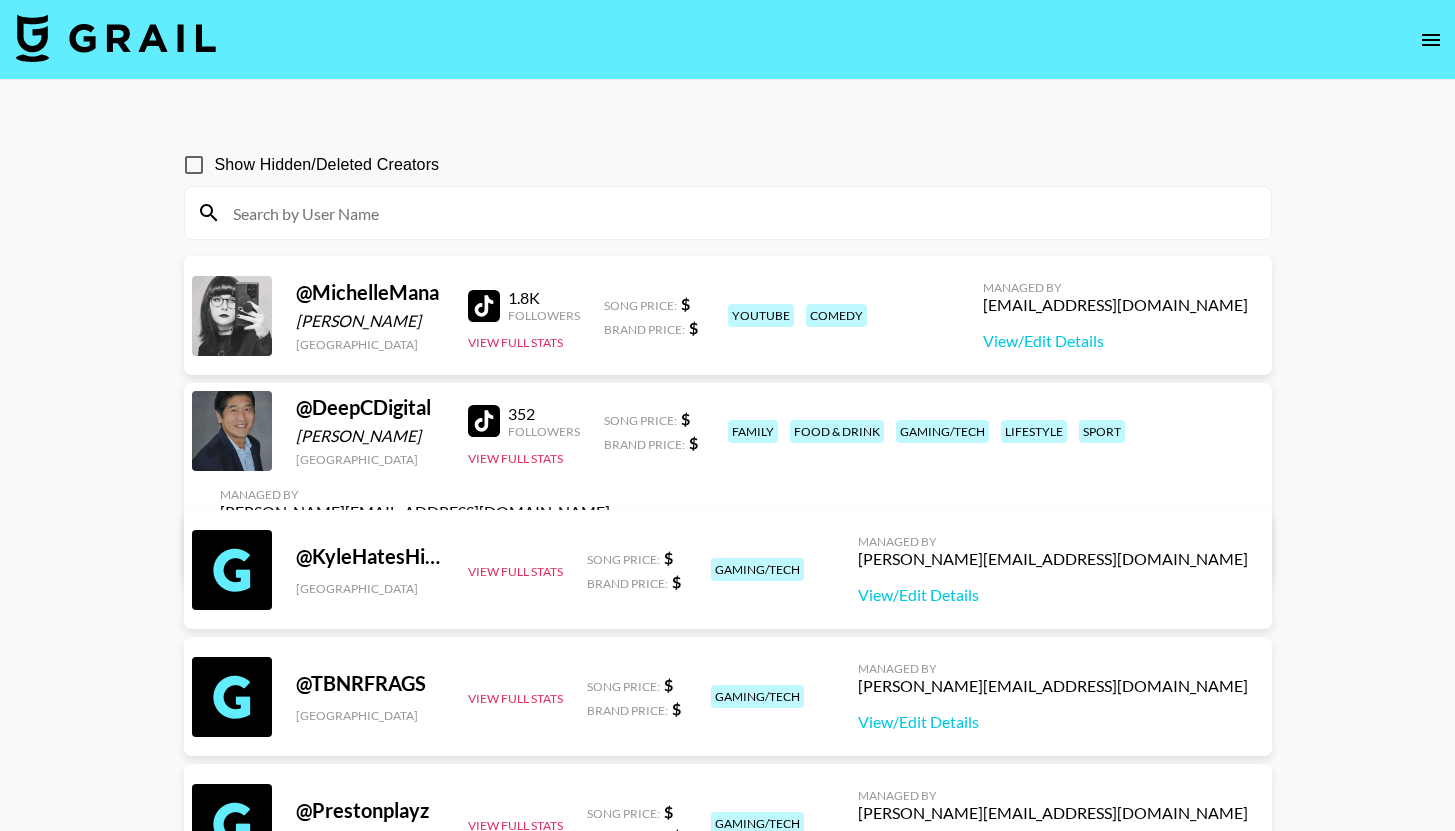 click at bounding box center [740, 213] 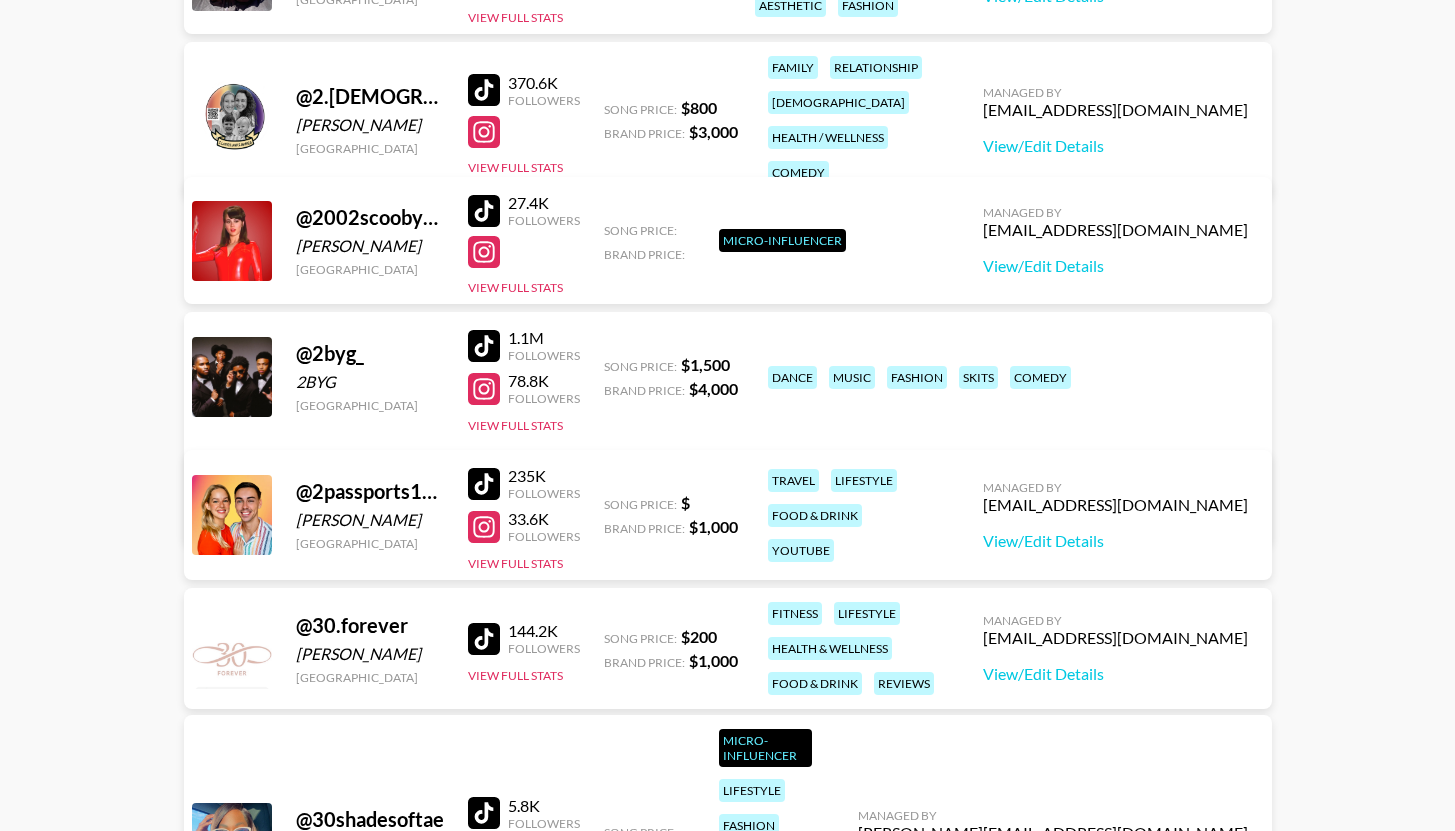 scroll, scrollTop: 8003, scrollLeft: 0, axis: vertical 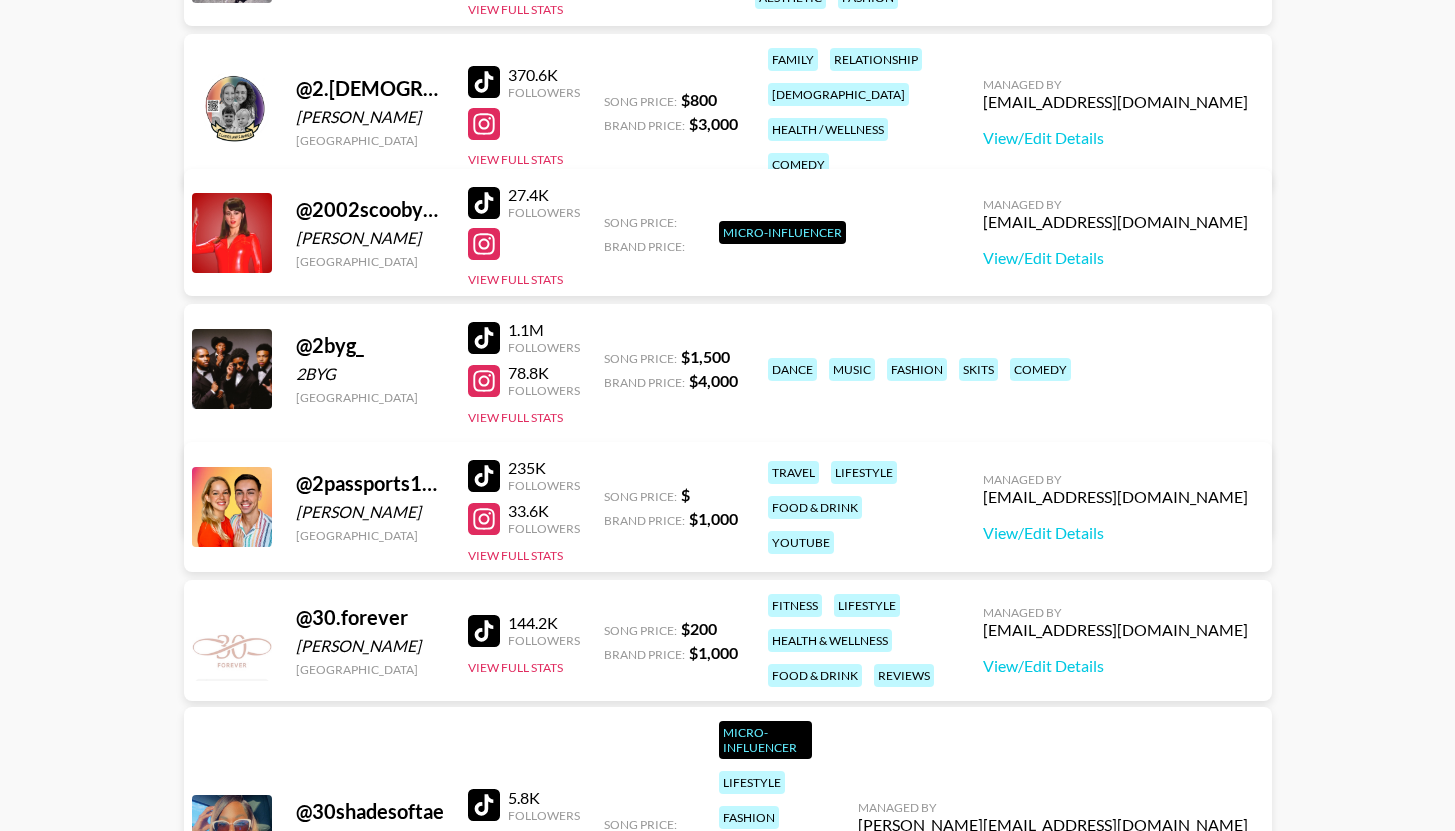 click at bounding box center [484, 476] 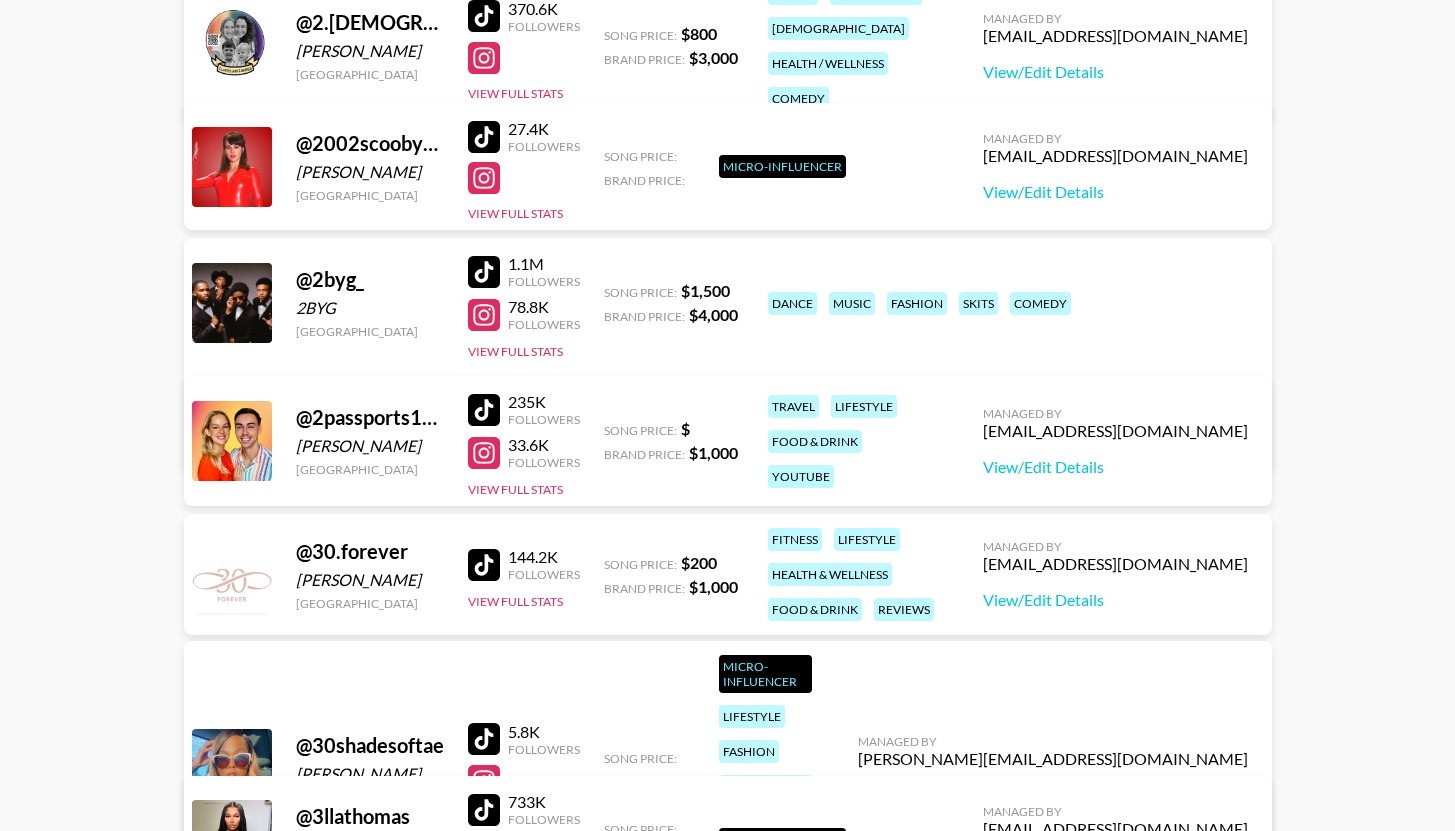scroll, scrollTop: 8099, scrollLeft: 0, axis: vertical 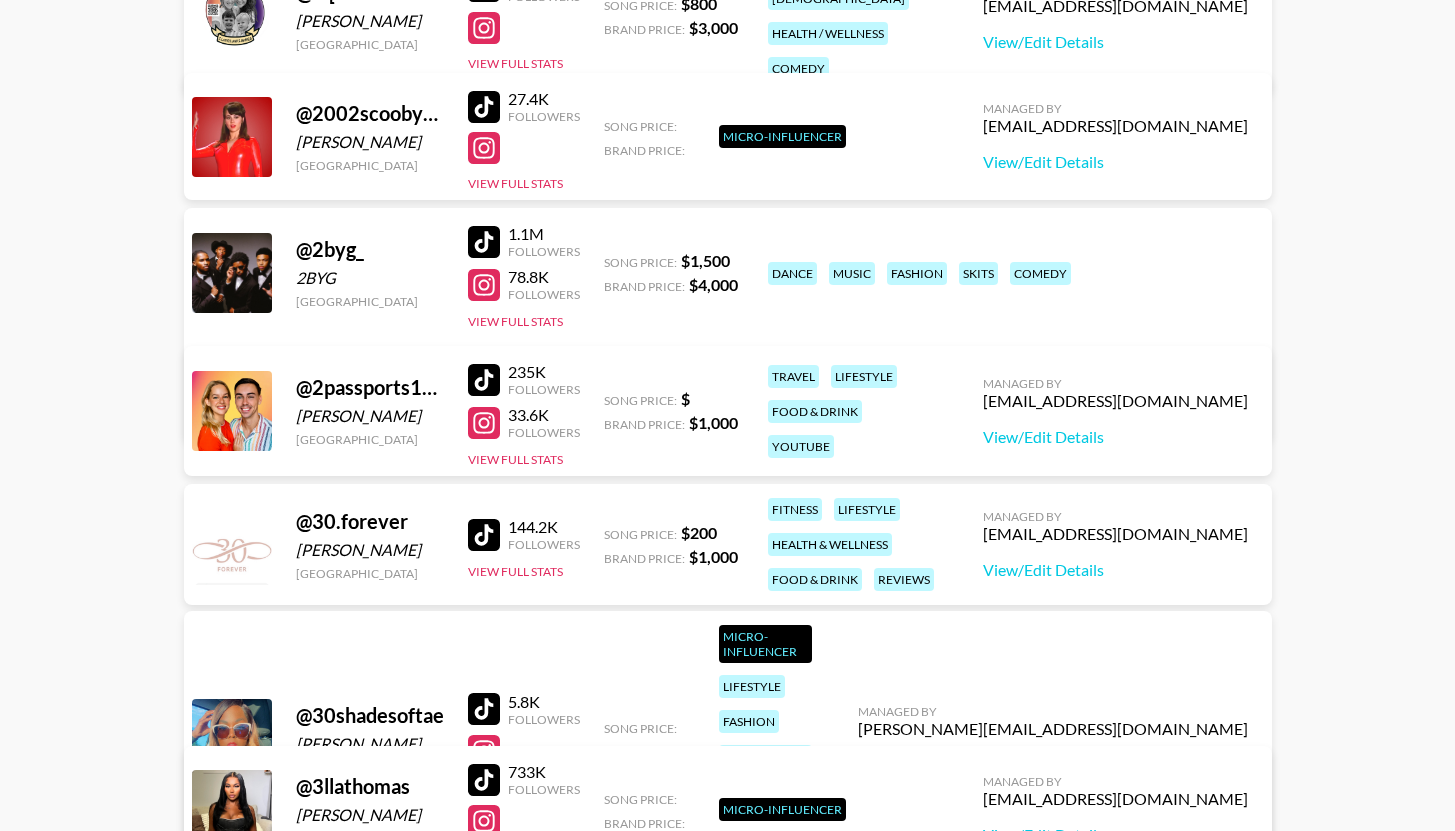 click at bounding box center (484, 535) 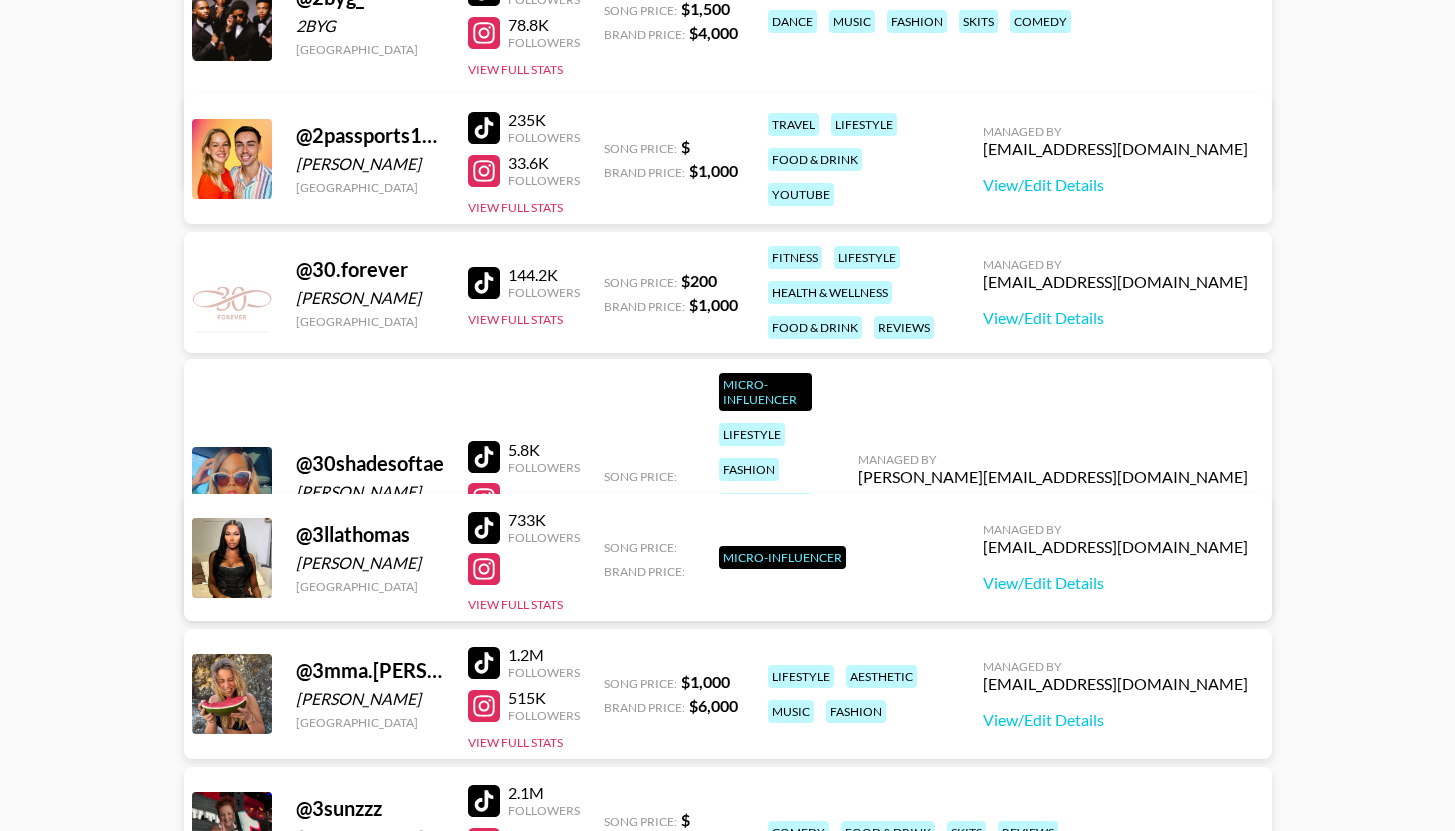 scroll, scrollTop: 8375, scrollLeft: 0, axis: vertical 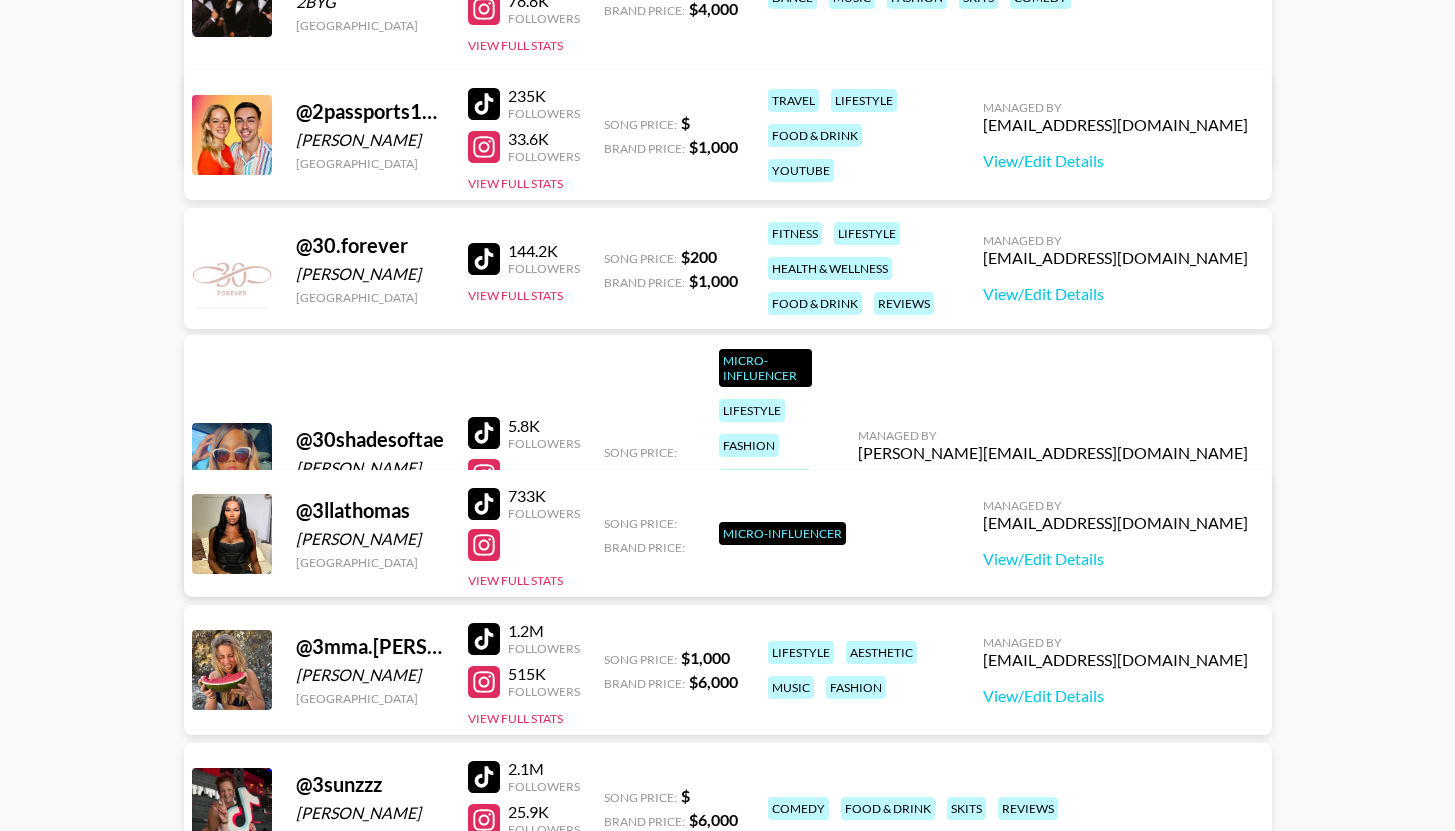 click at bounding box center (484, 433) 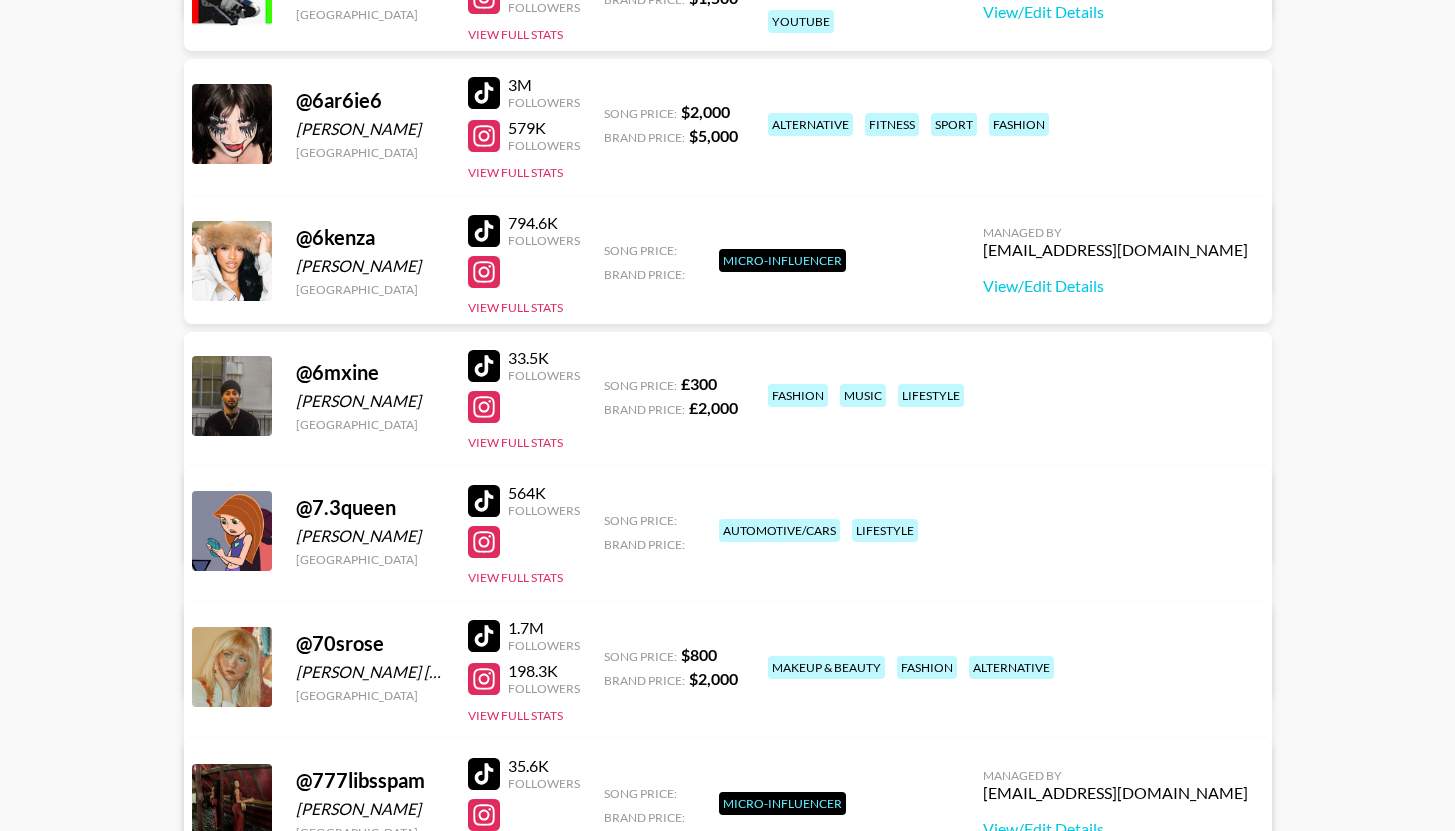 scroll, scrollTop: 10355, scrollLeft: 0, axis: vertical 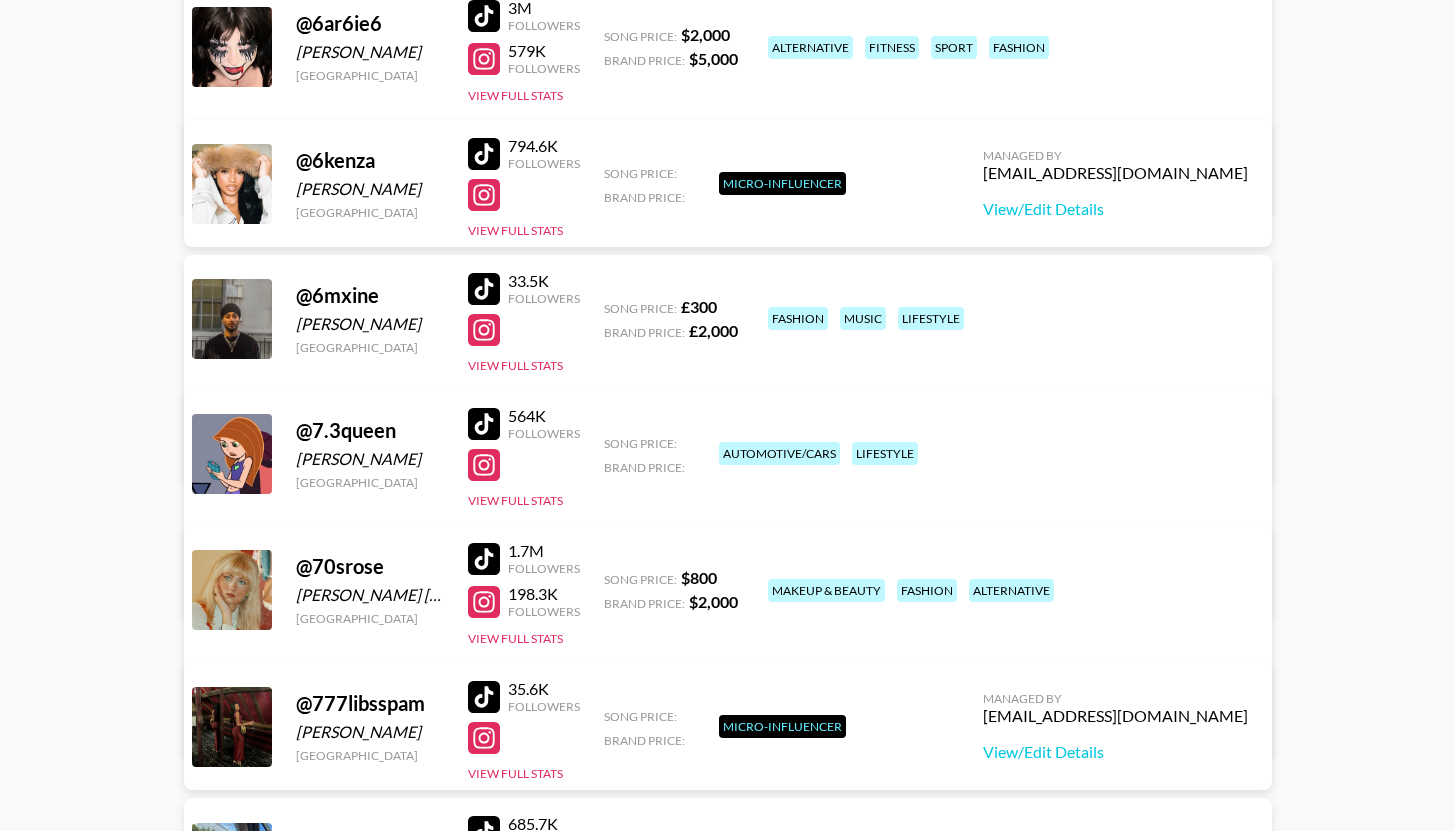 click at bounding box center (484, 602) 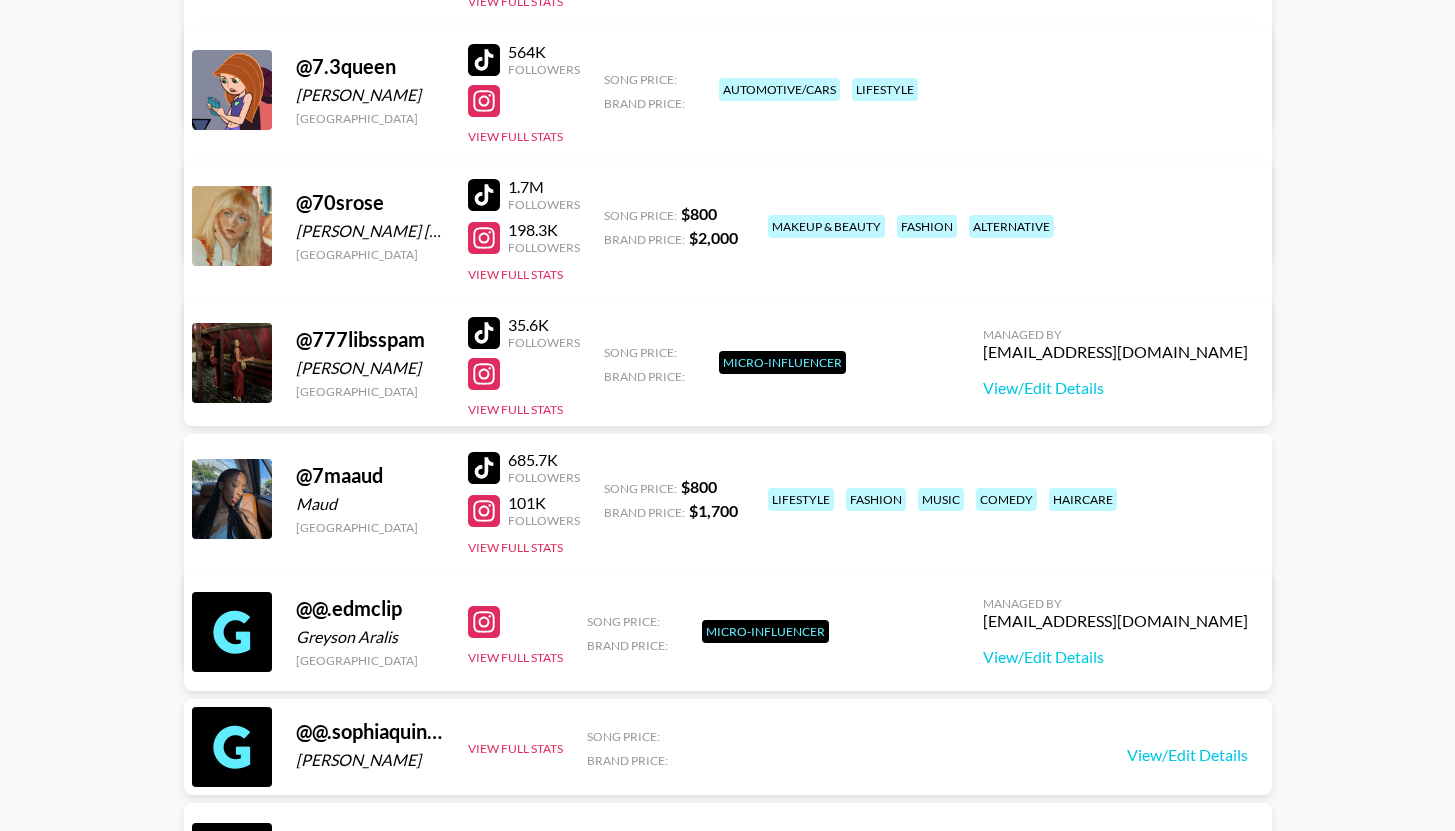 scroll, scrollTop: 10726, scrollLeft: 0, axis: vertical 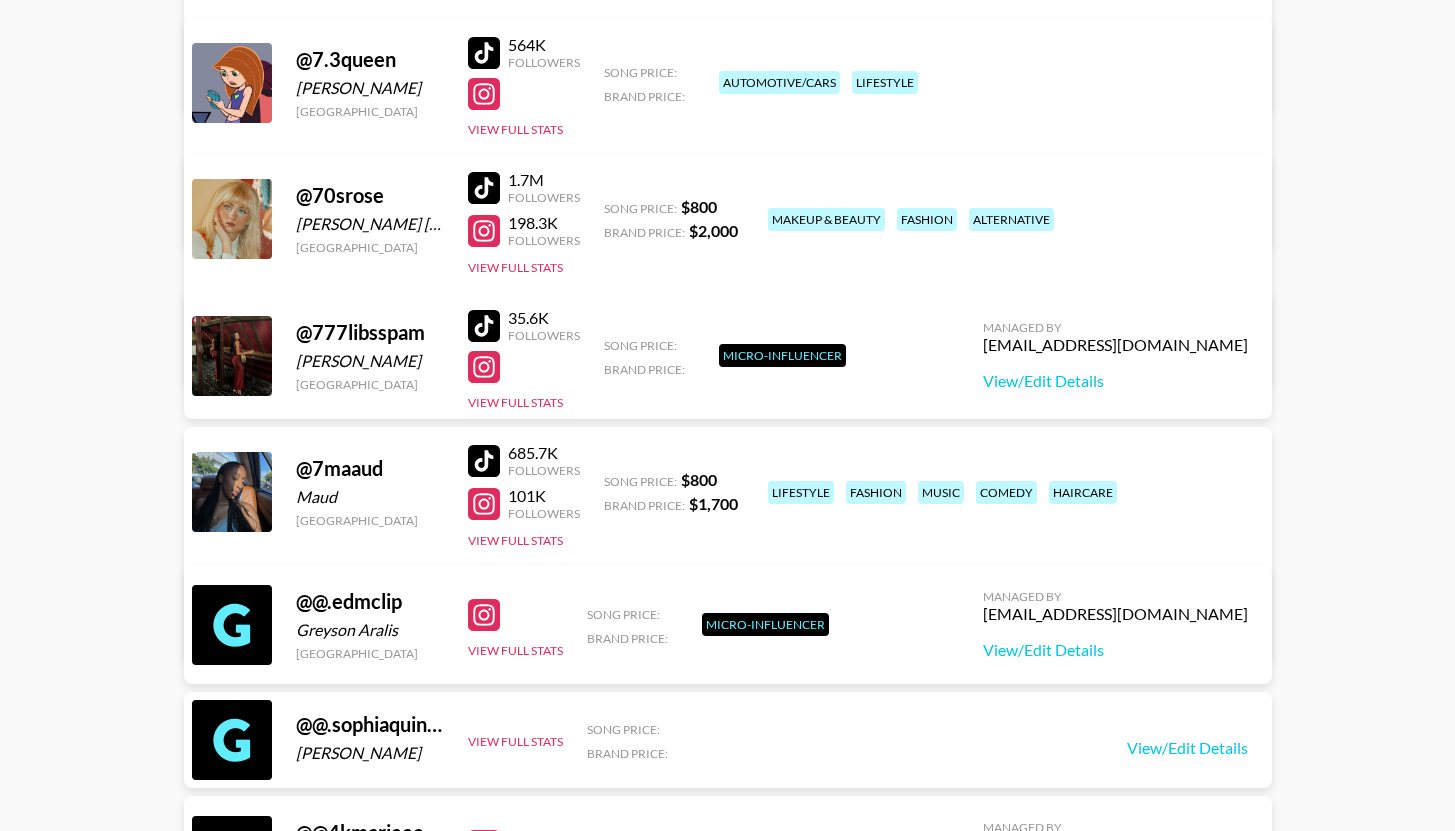 click on "Followers" at bounding box center (544, 470) 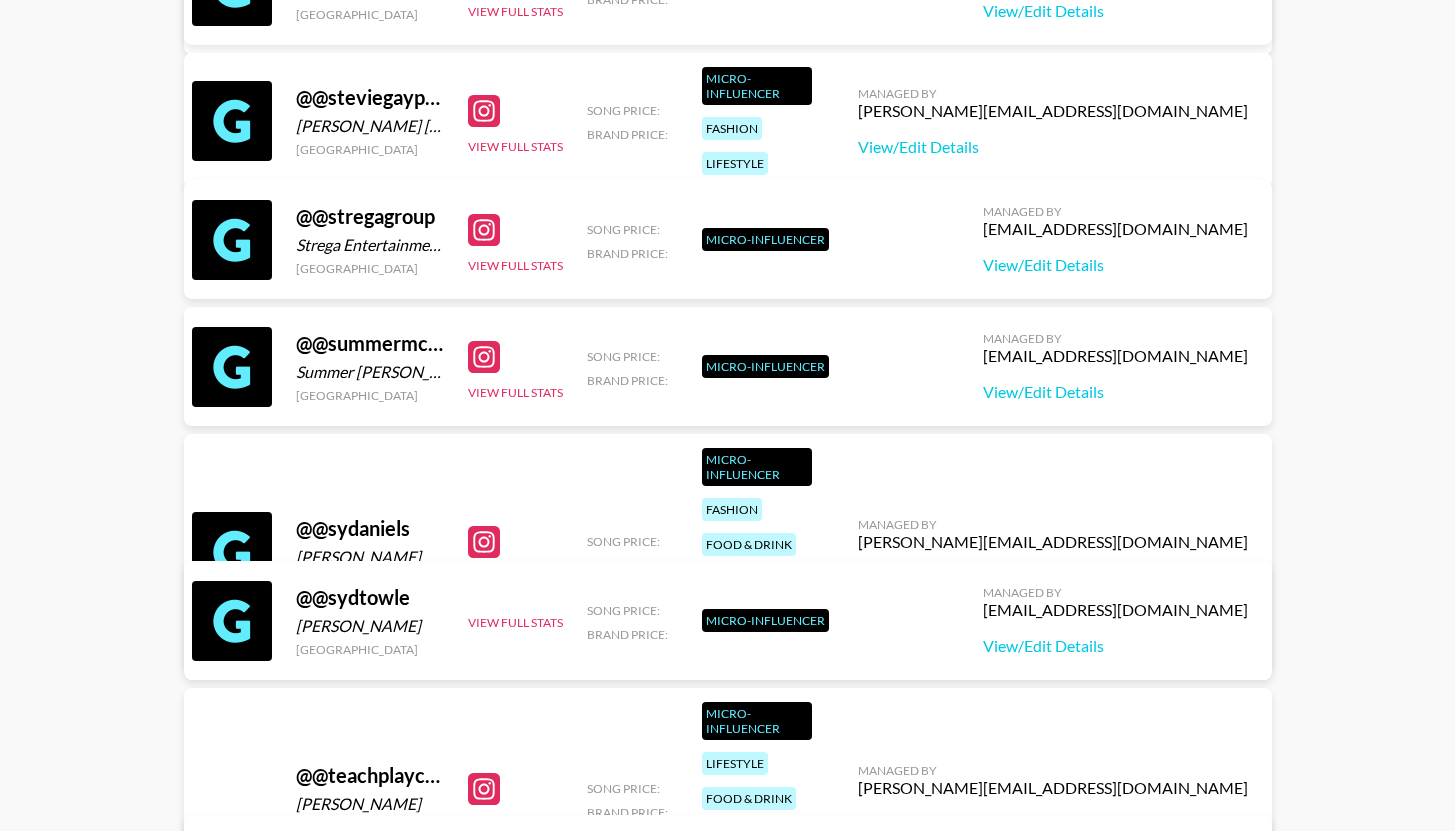 scroll, scrollTop: 34856, scrollLeft: 0, axis: vertical 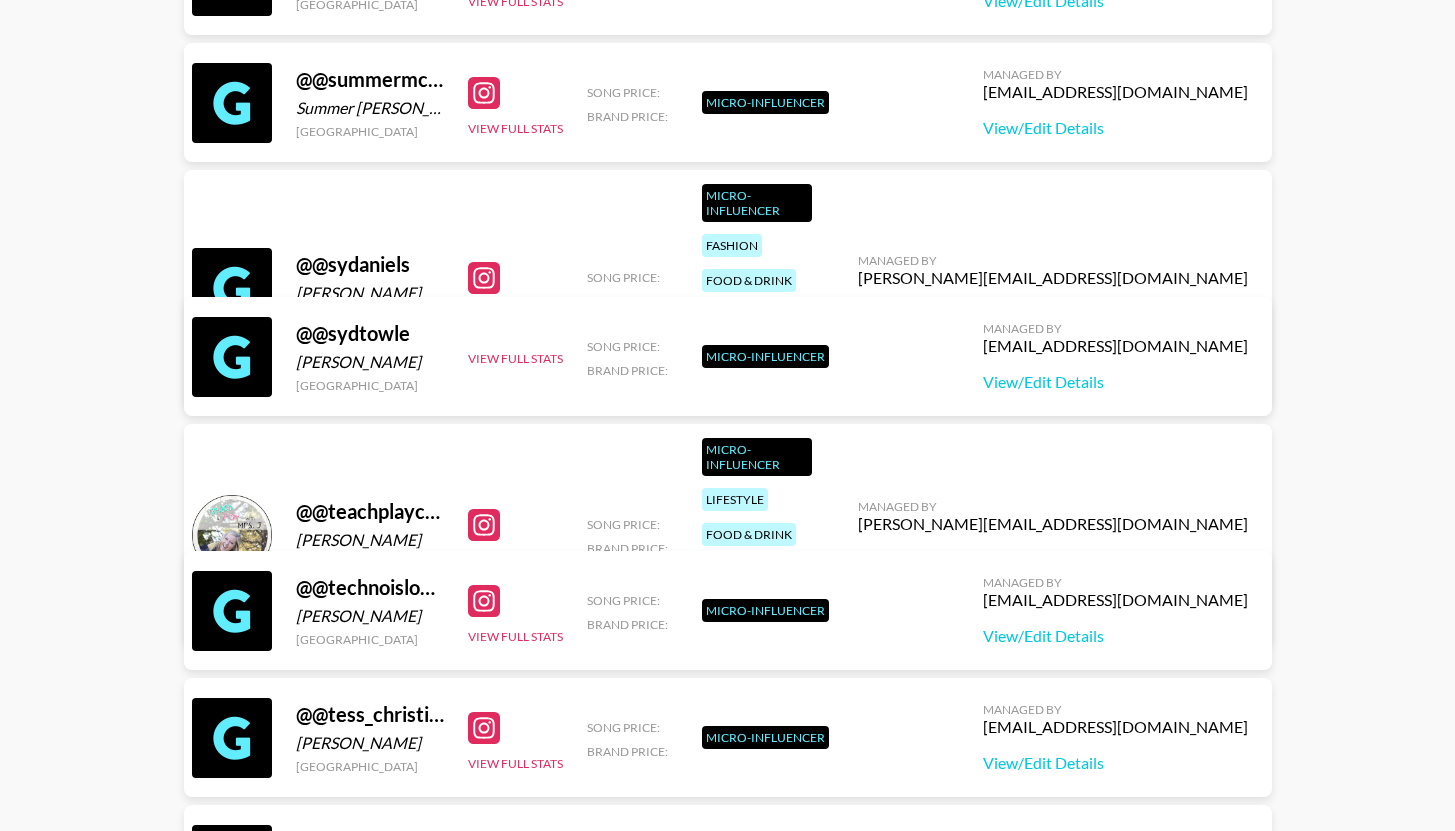 click on "View Full Stats" at bounding box center [515, 560] 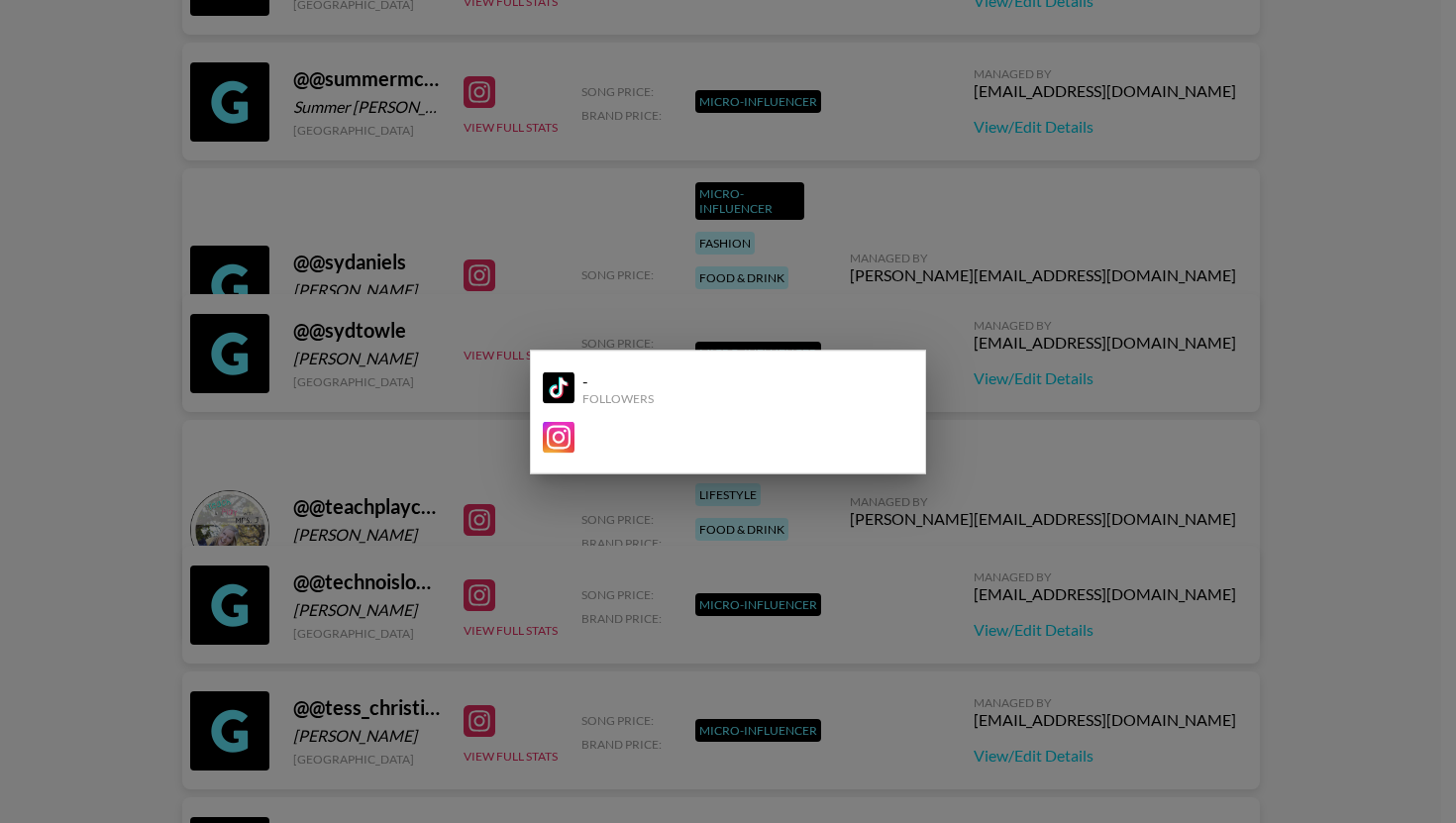 click at bounding box center [728, 411] 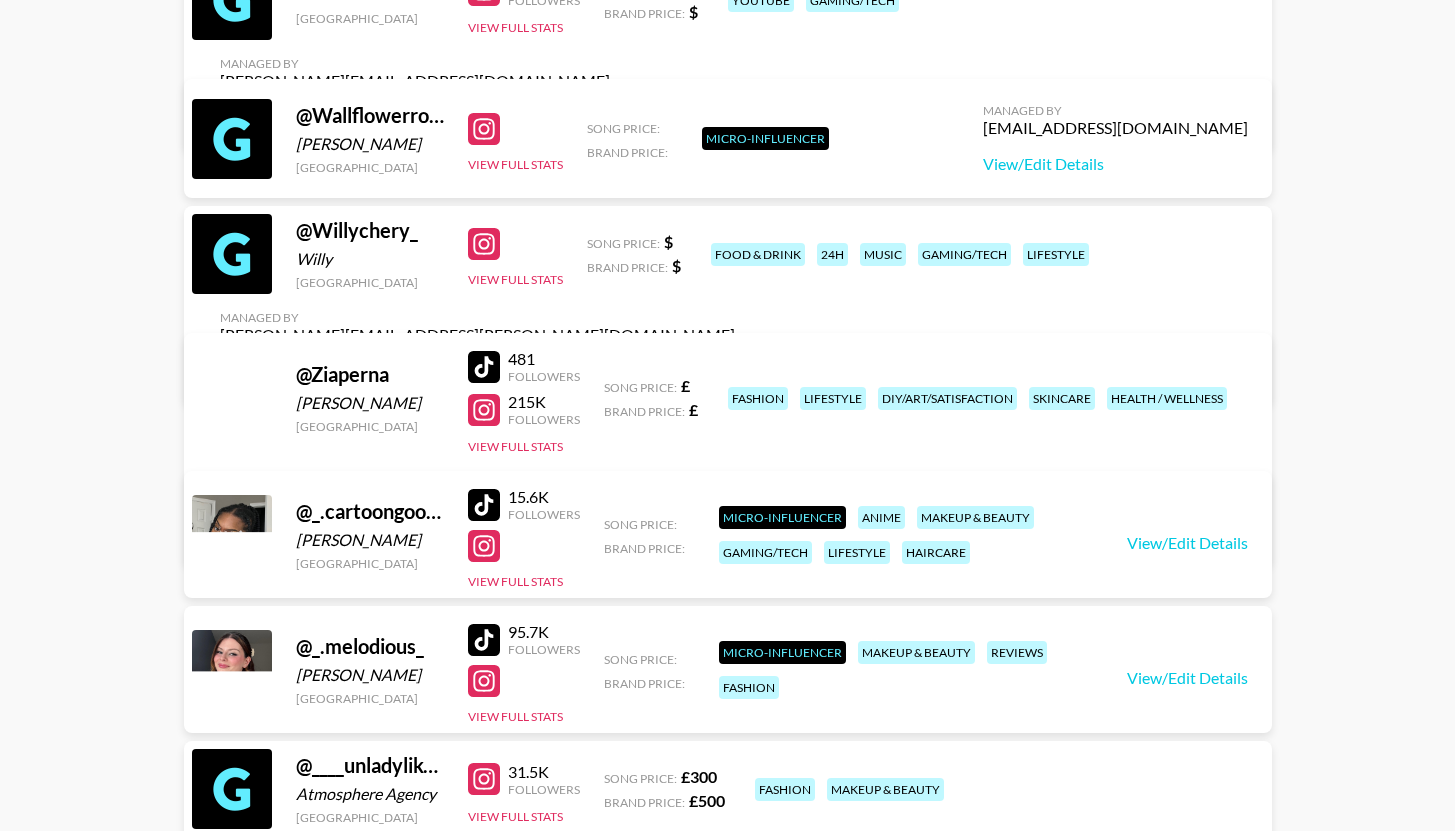 scroll, scrollTop: 41463, scrollLeft: 0, axis: vertical 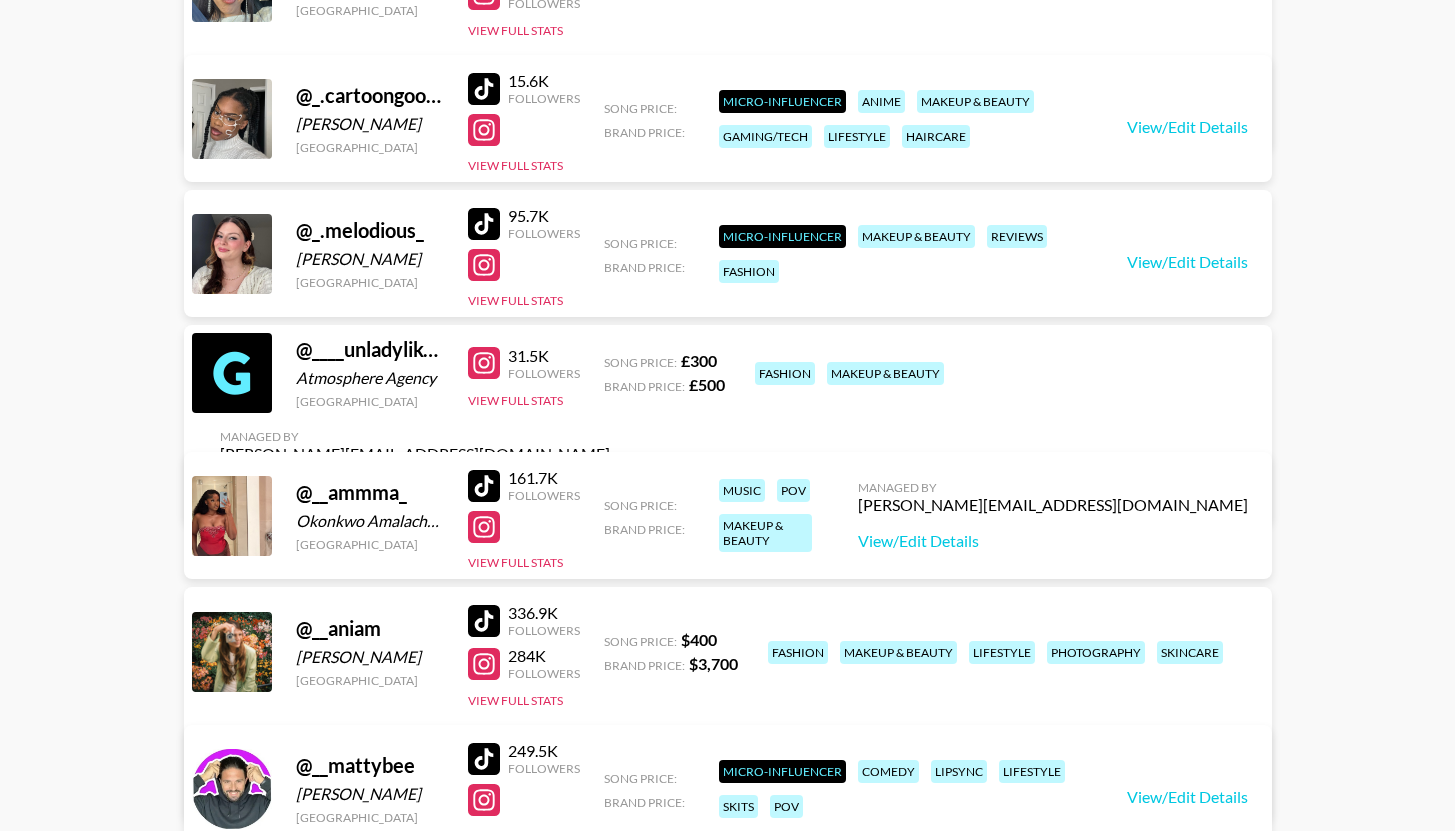 click at bounding box center [484, 621] 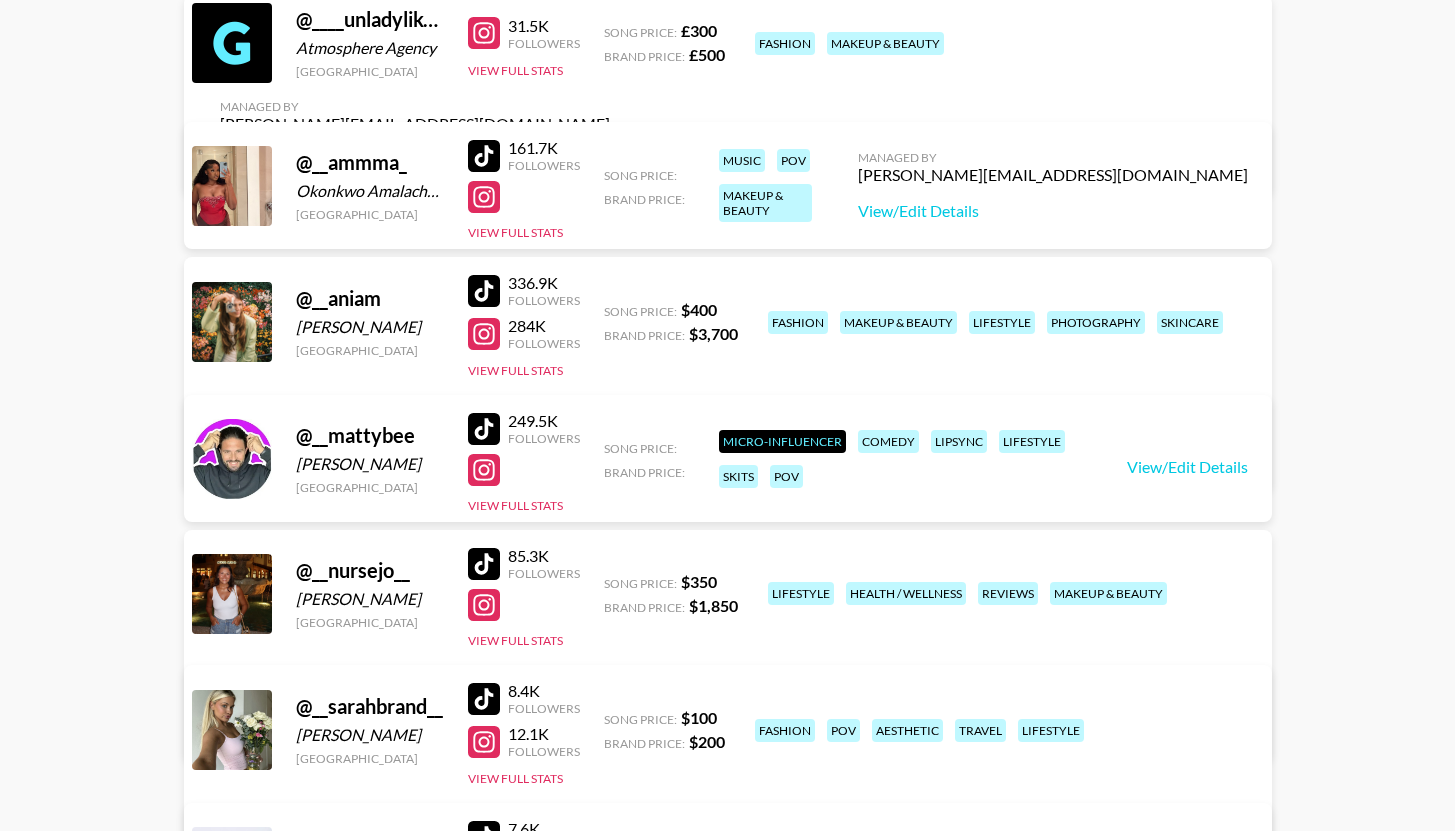 scroll, scrollTop: 41909, scrollLeft: 0, axis: vertical 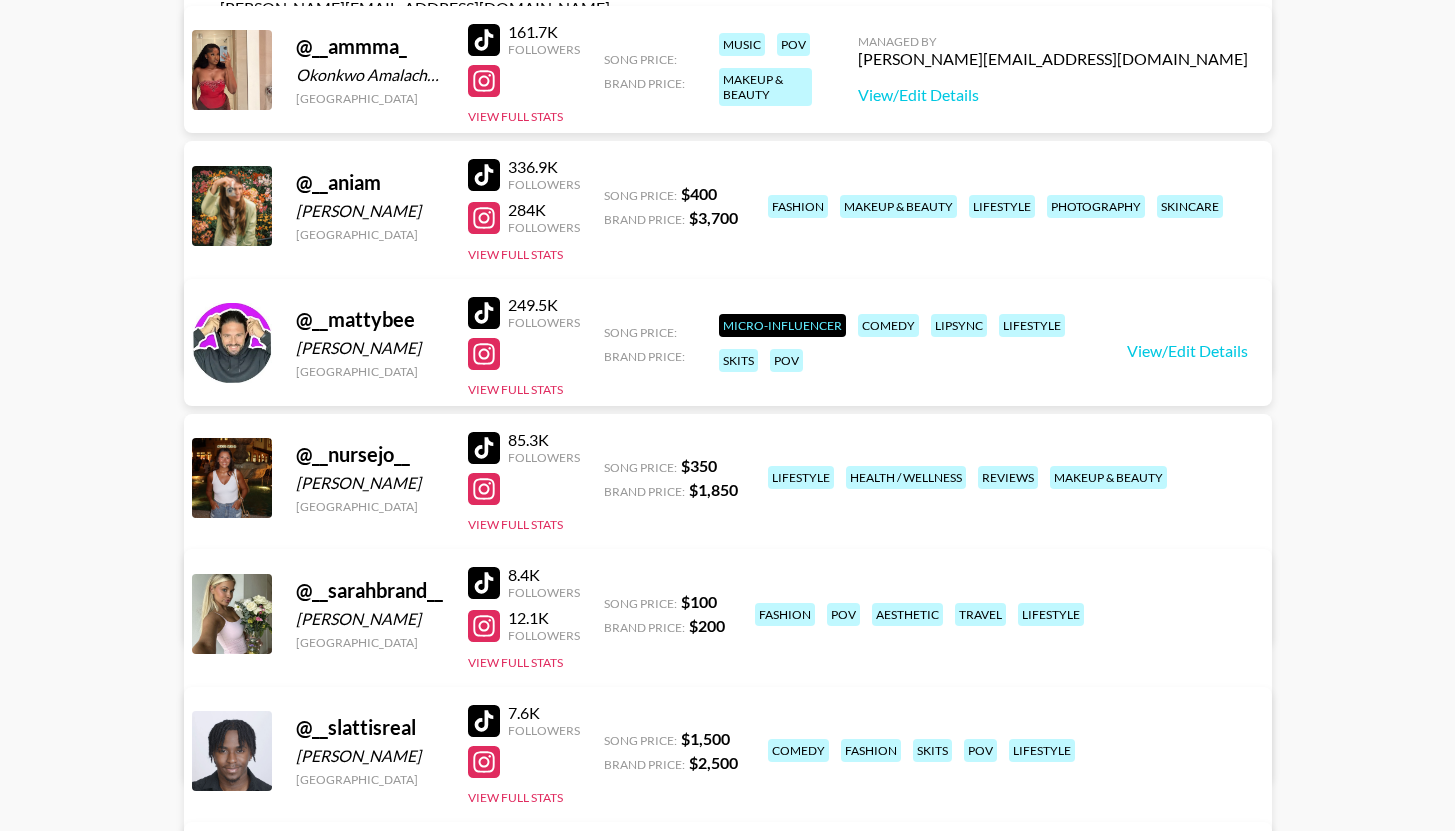 click at bounding box center [484, 448] 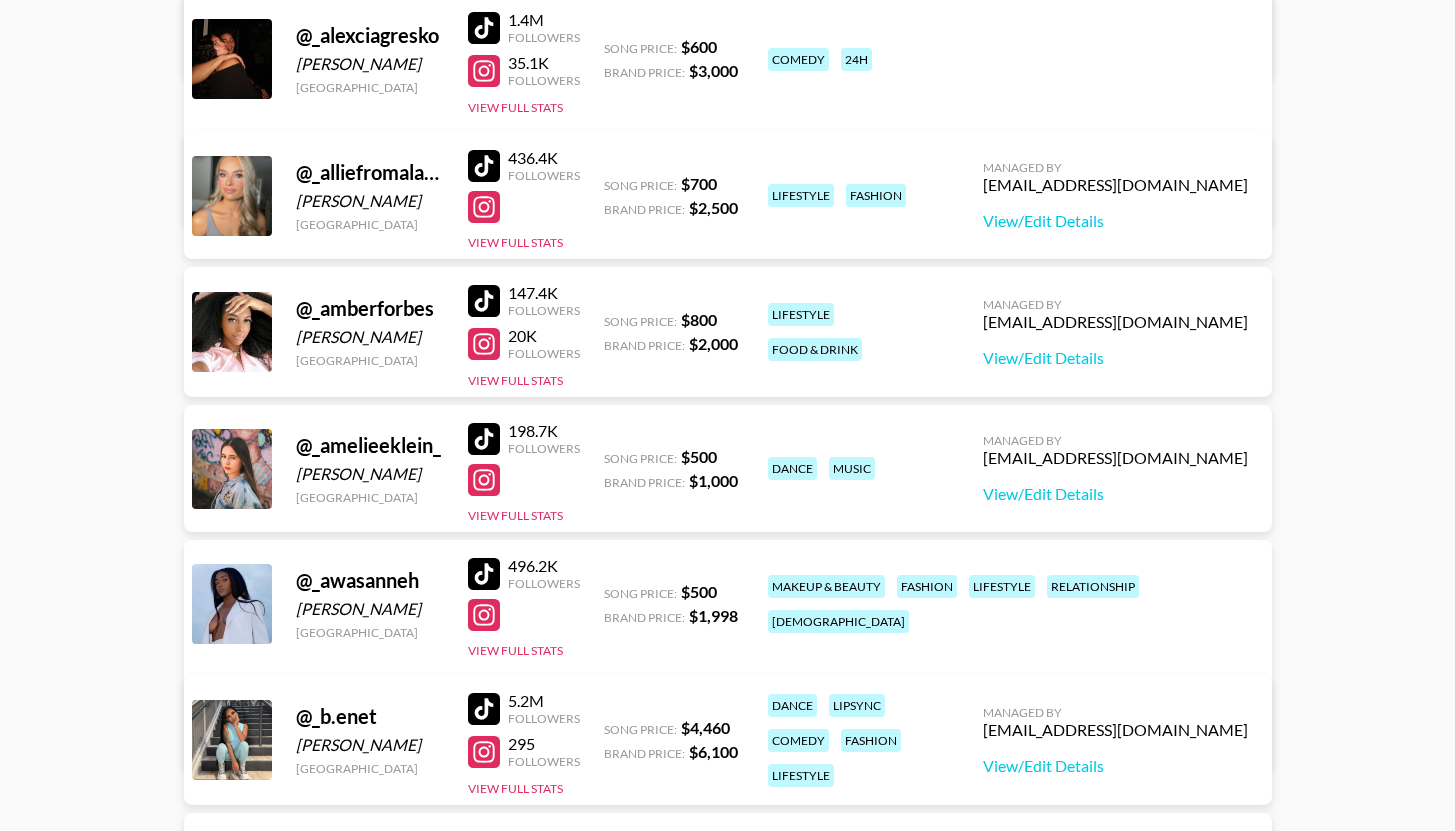 scroll, scrollTop: 43192, scrollLeft: 0, axis: vertical 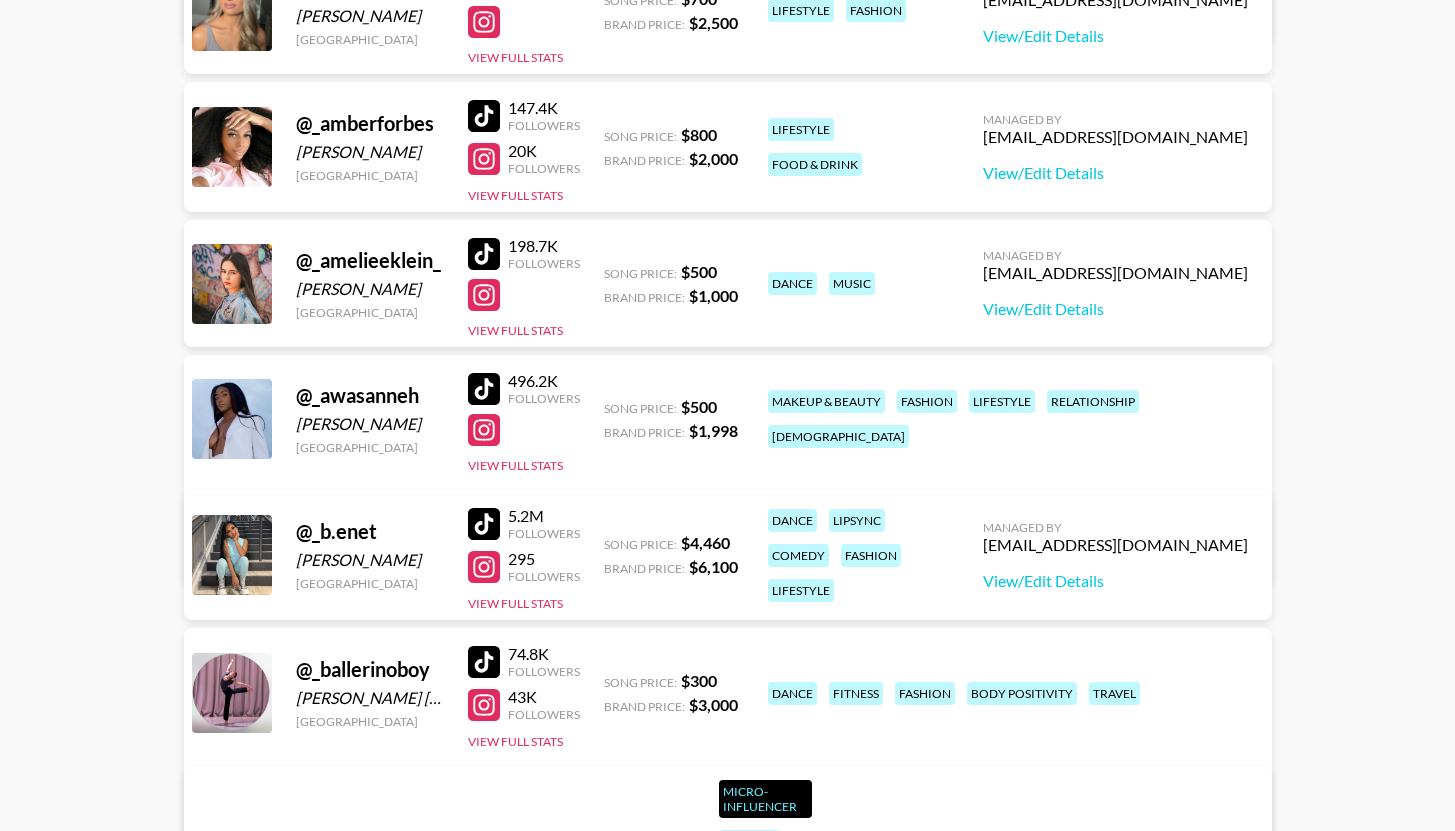 click at bounding box center (484, 524) 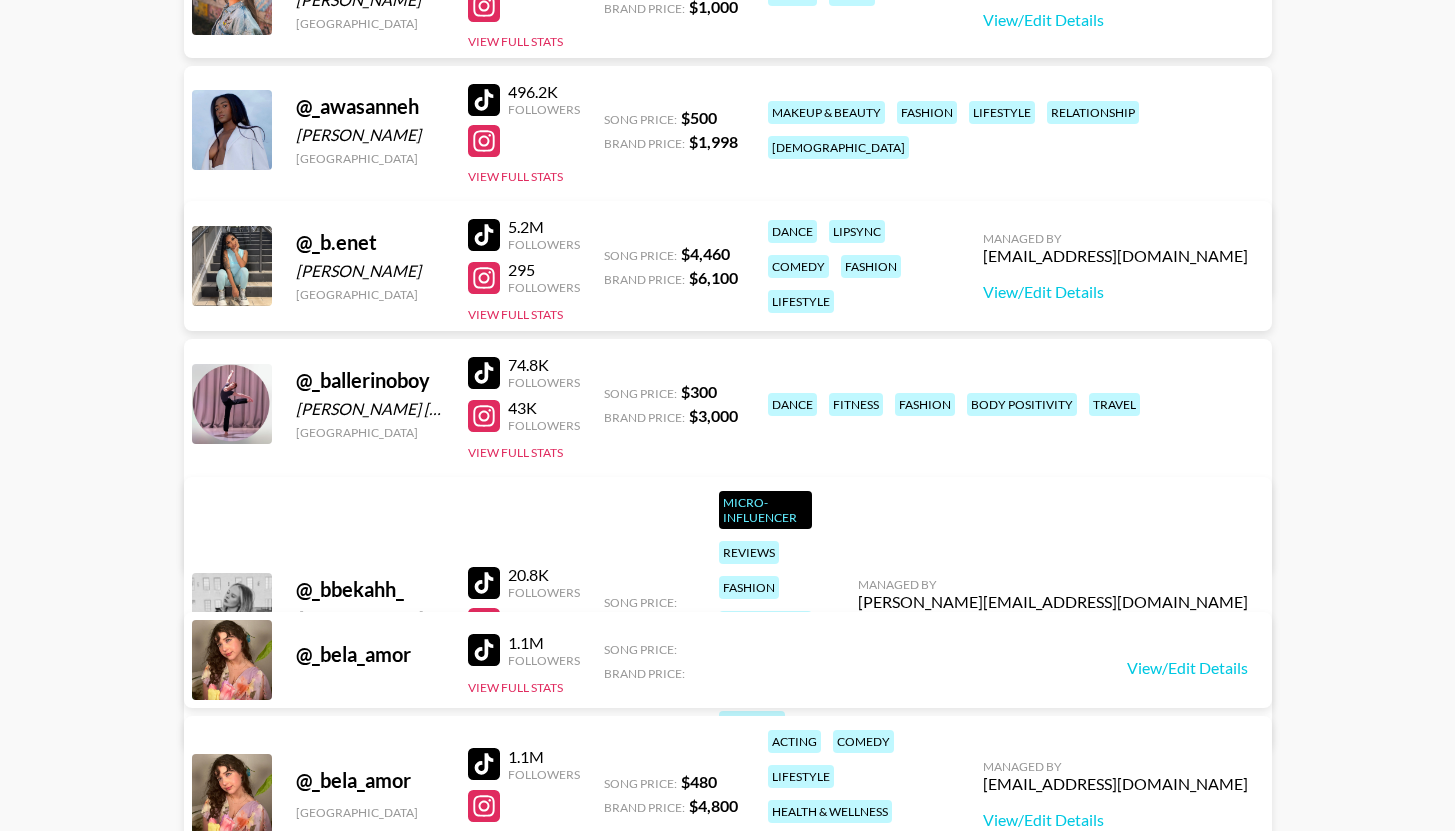 scroll, scrollTop: 43486, scrollLeft: 0, axis: vertical 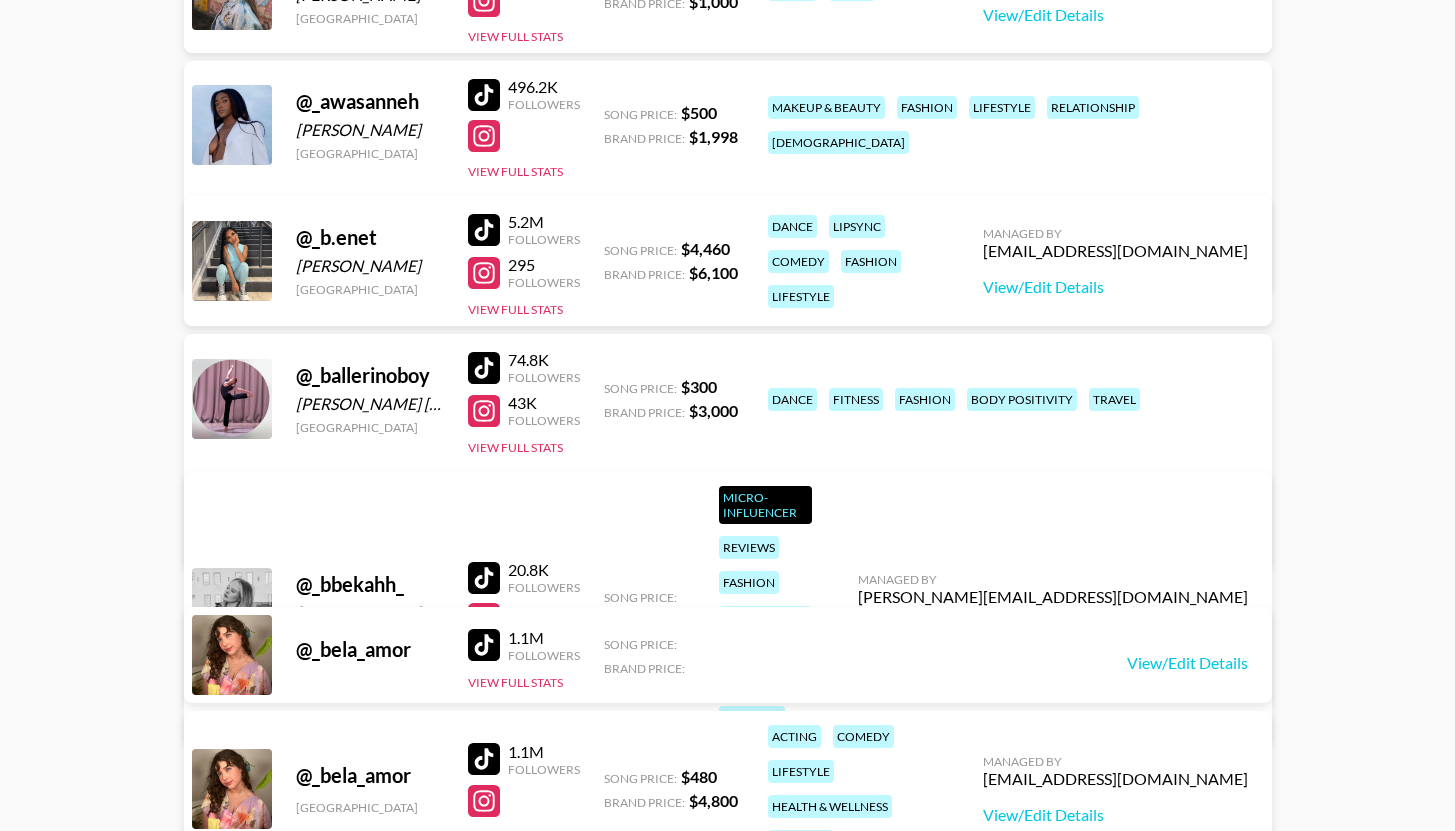 click at bounding box center [484, 368] 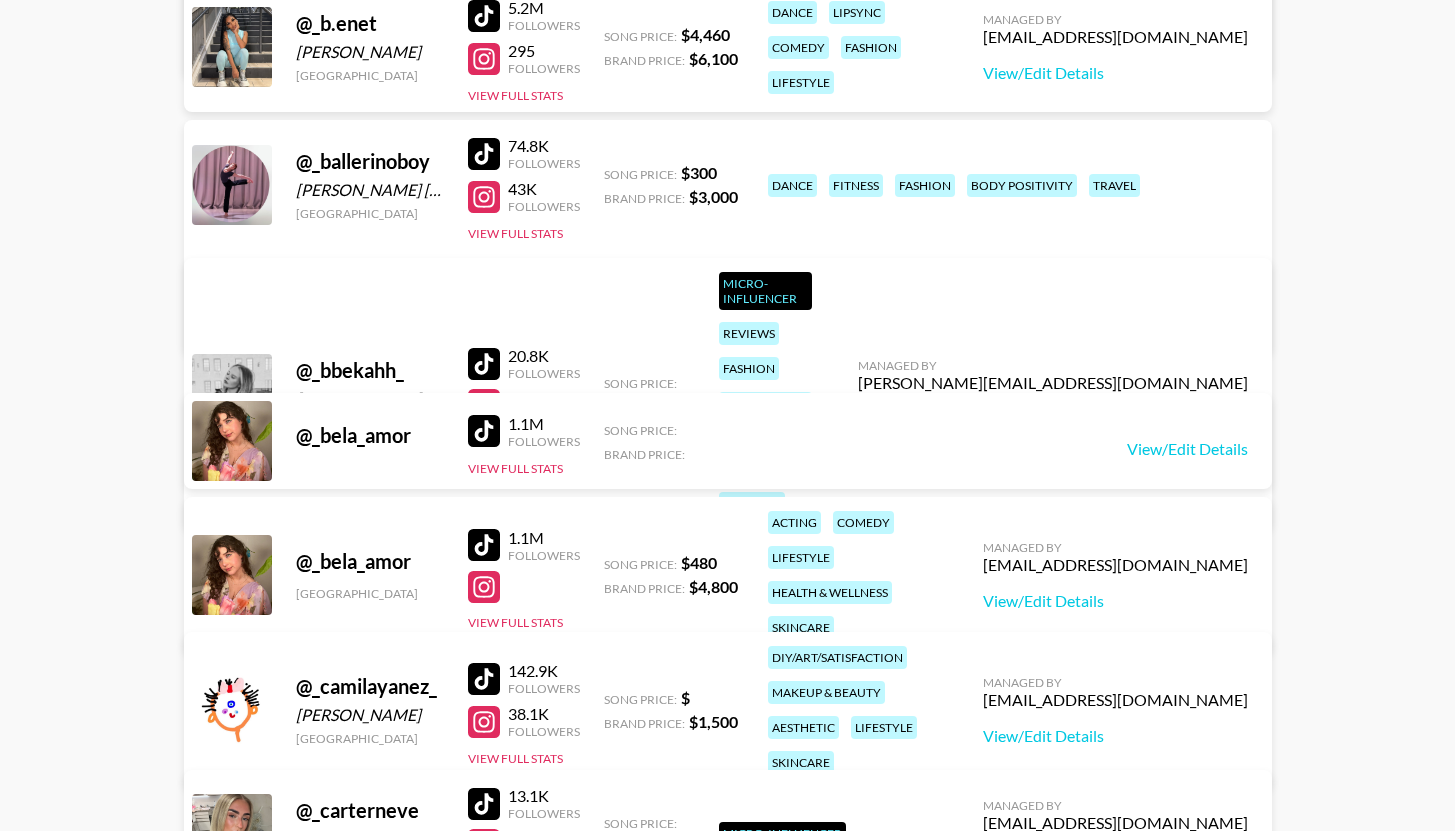 scroll, scrollTop: 43700, scrollLeft: 0, axis: vertical 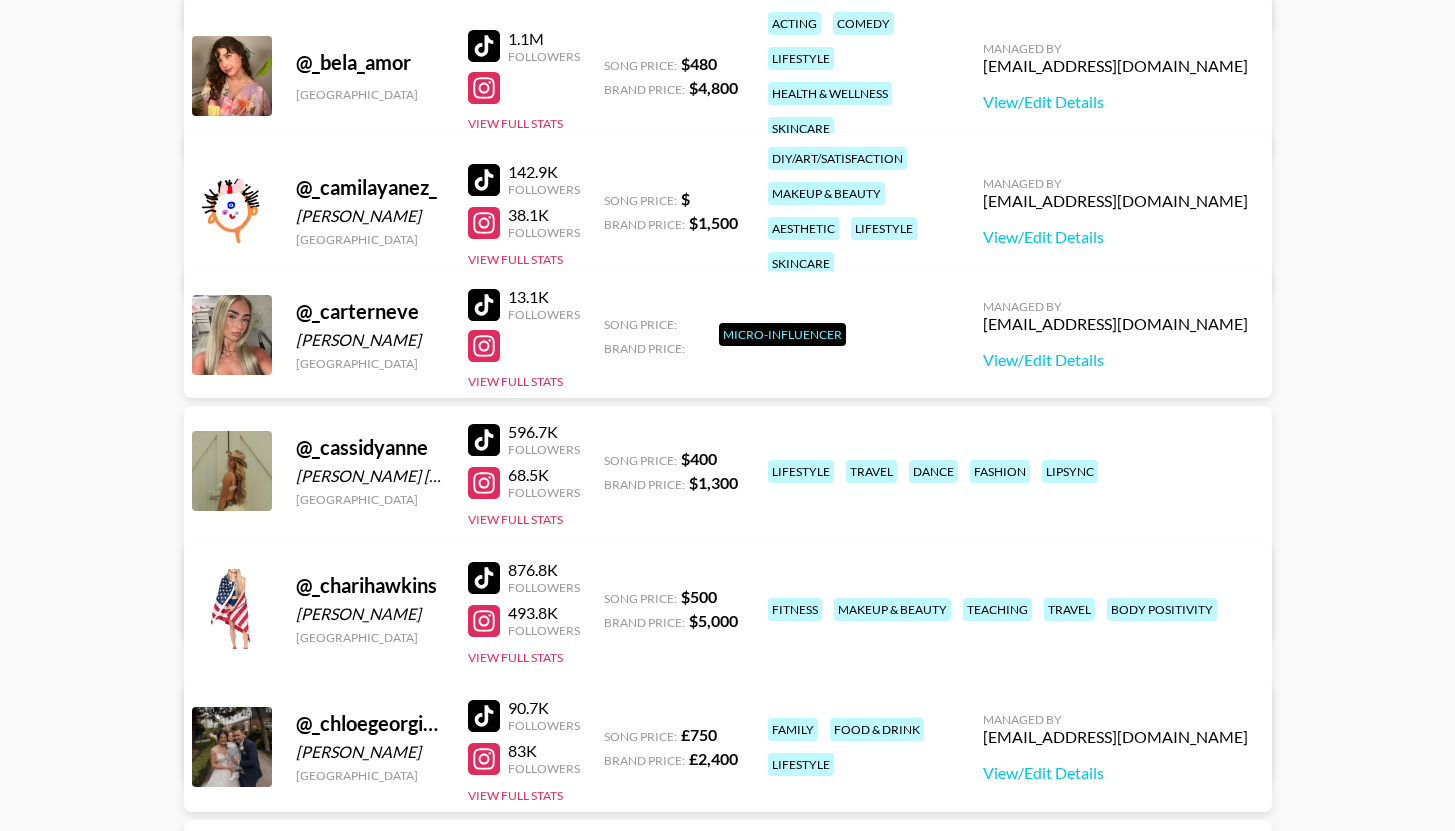 click at bounding box center (484, 305) 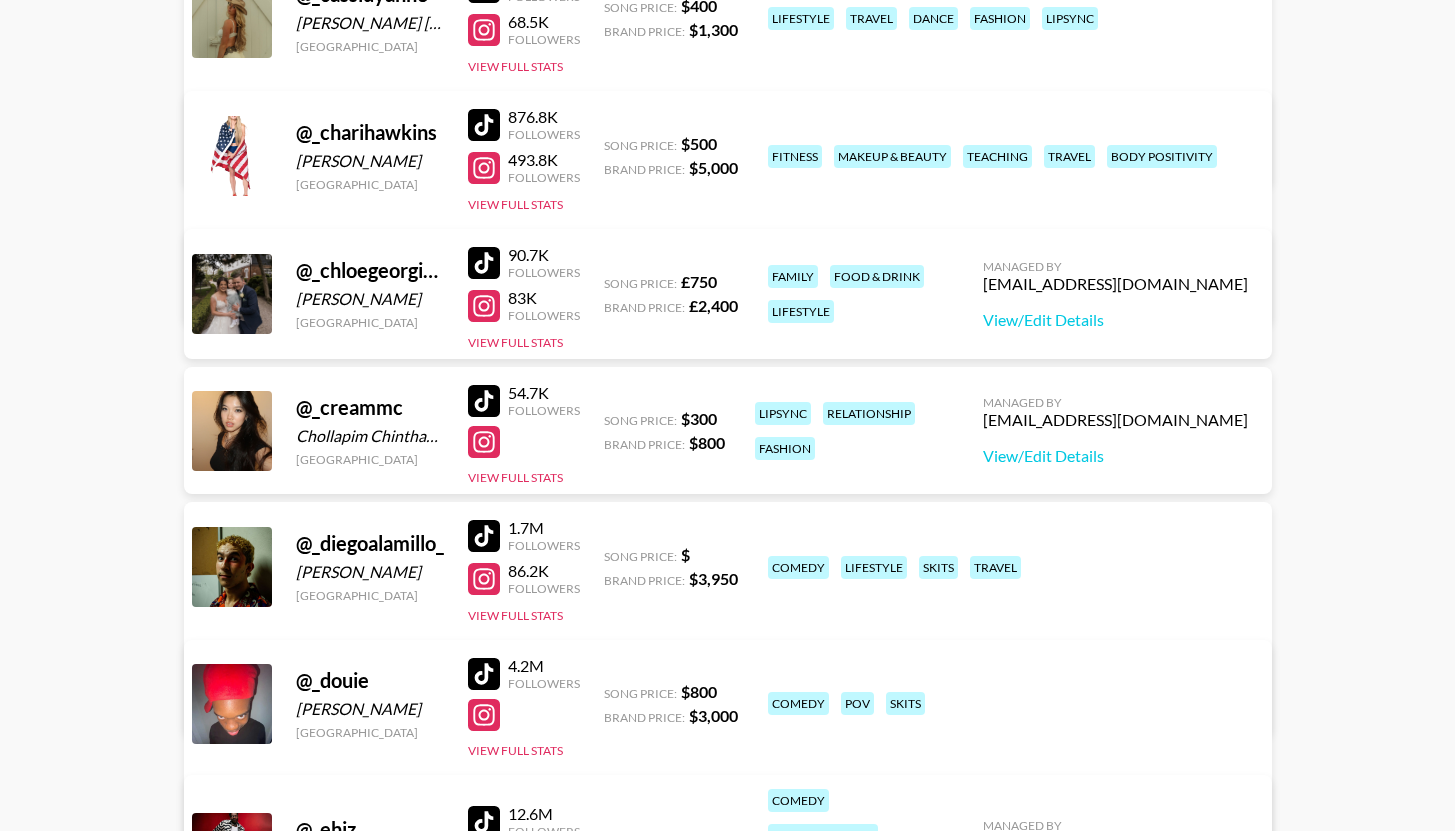 scroll, scrollTop: 44657, scrollLeft: 0, axis: vertical 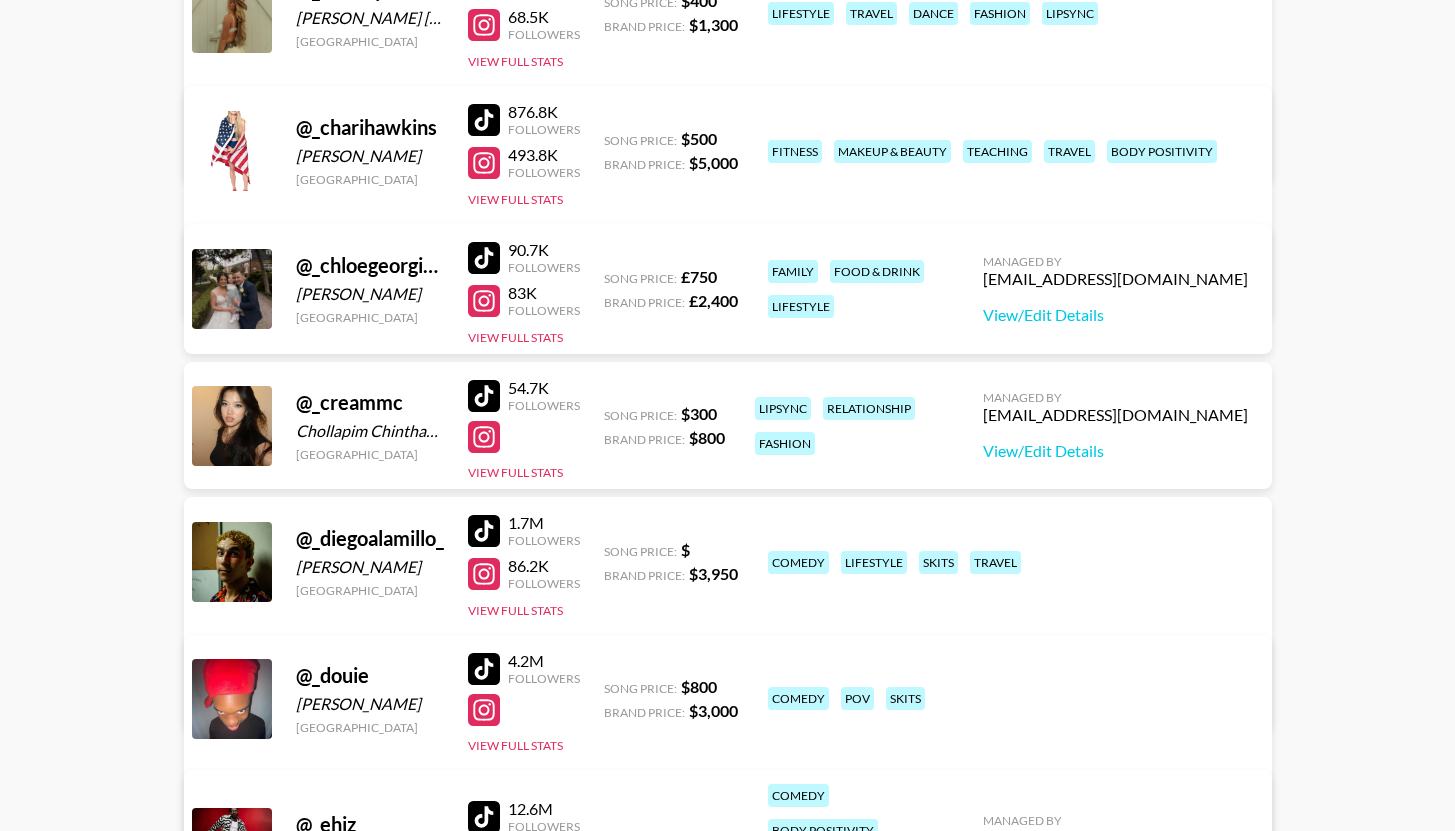 click at bounding box center (484, 120) 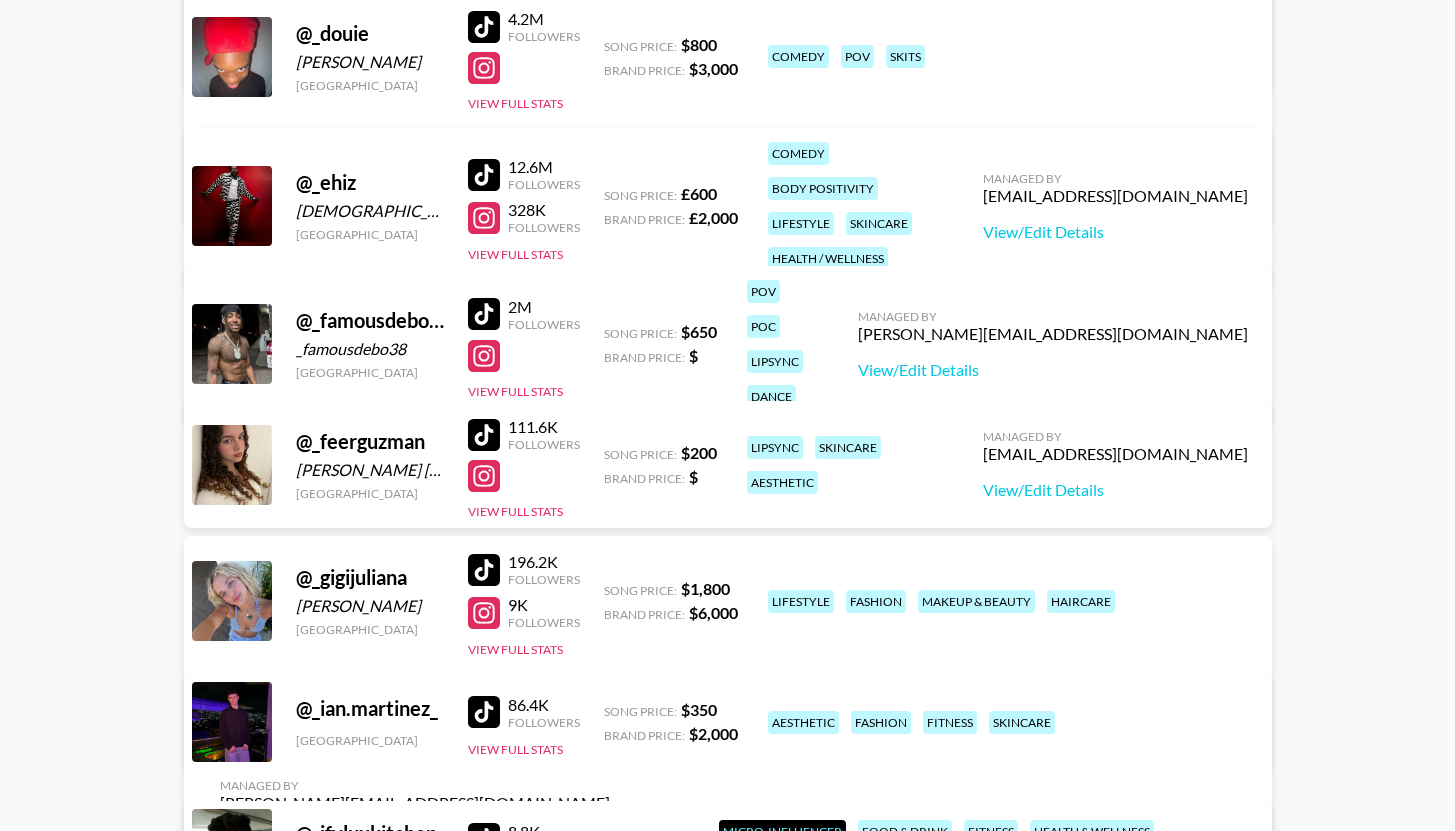 scroll, scrollTop: 45336, scrollLeft: 0, axis: vertical 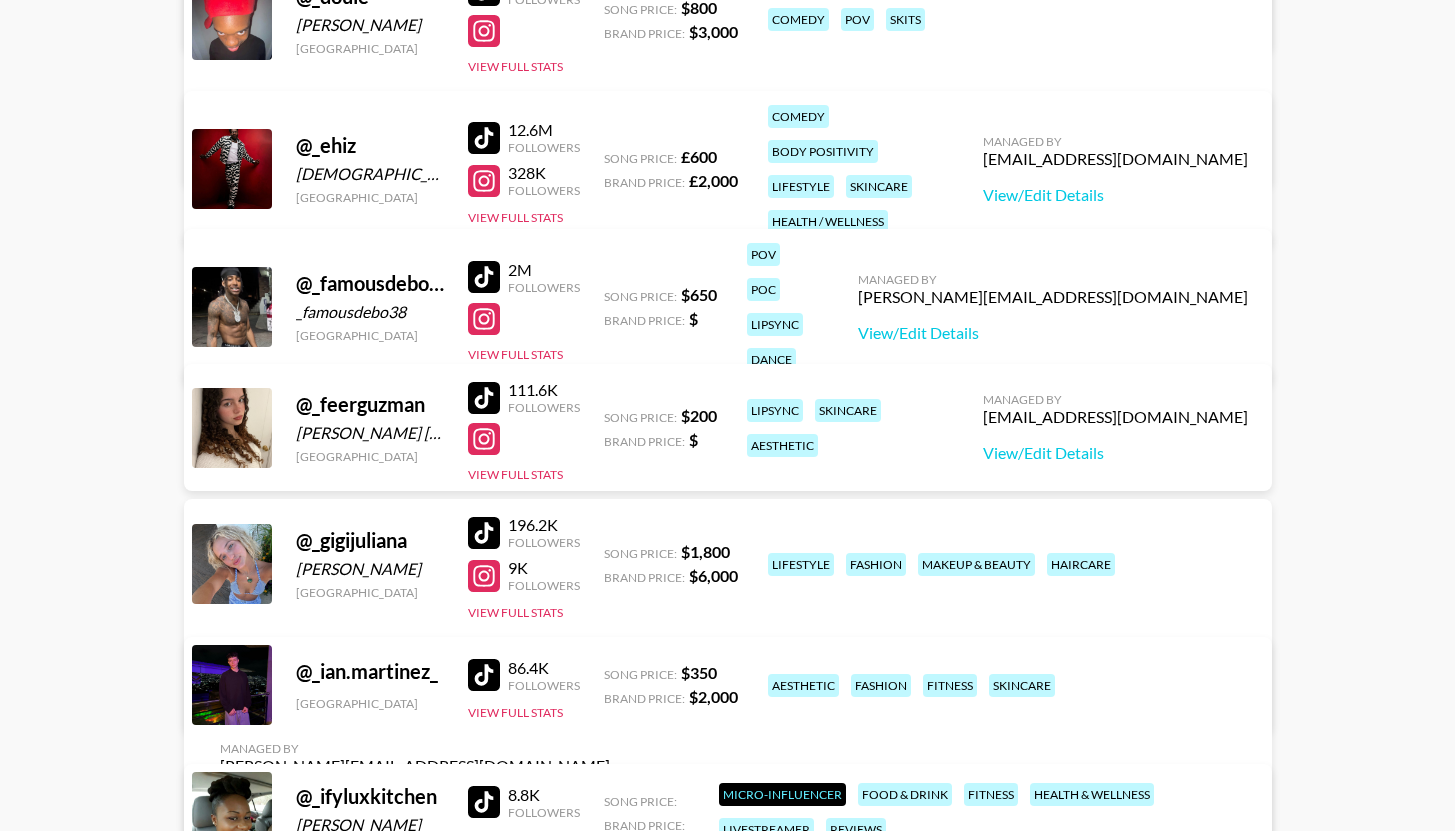 click at bounding box center (484, 533) 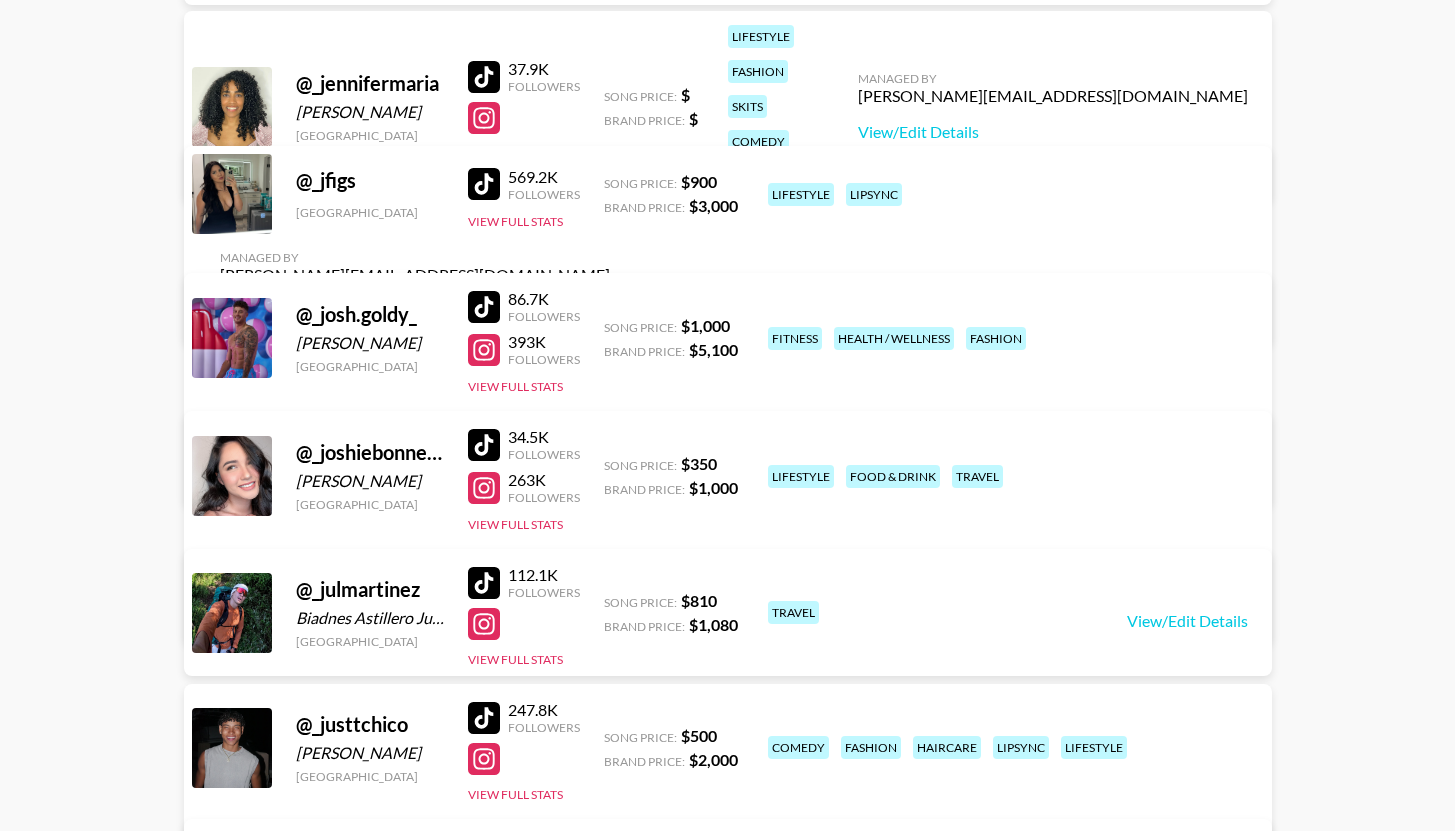 scroll, scrollTop: 46752, scrollLeft: 0, axis: vertical 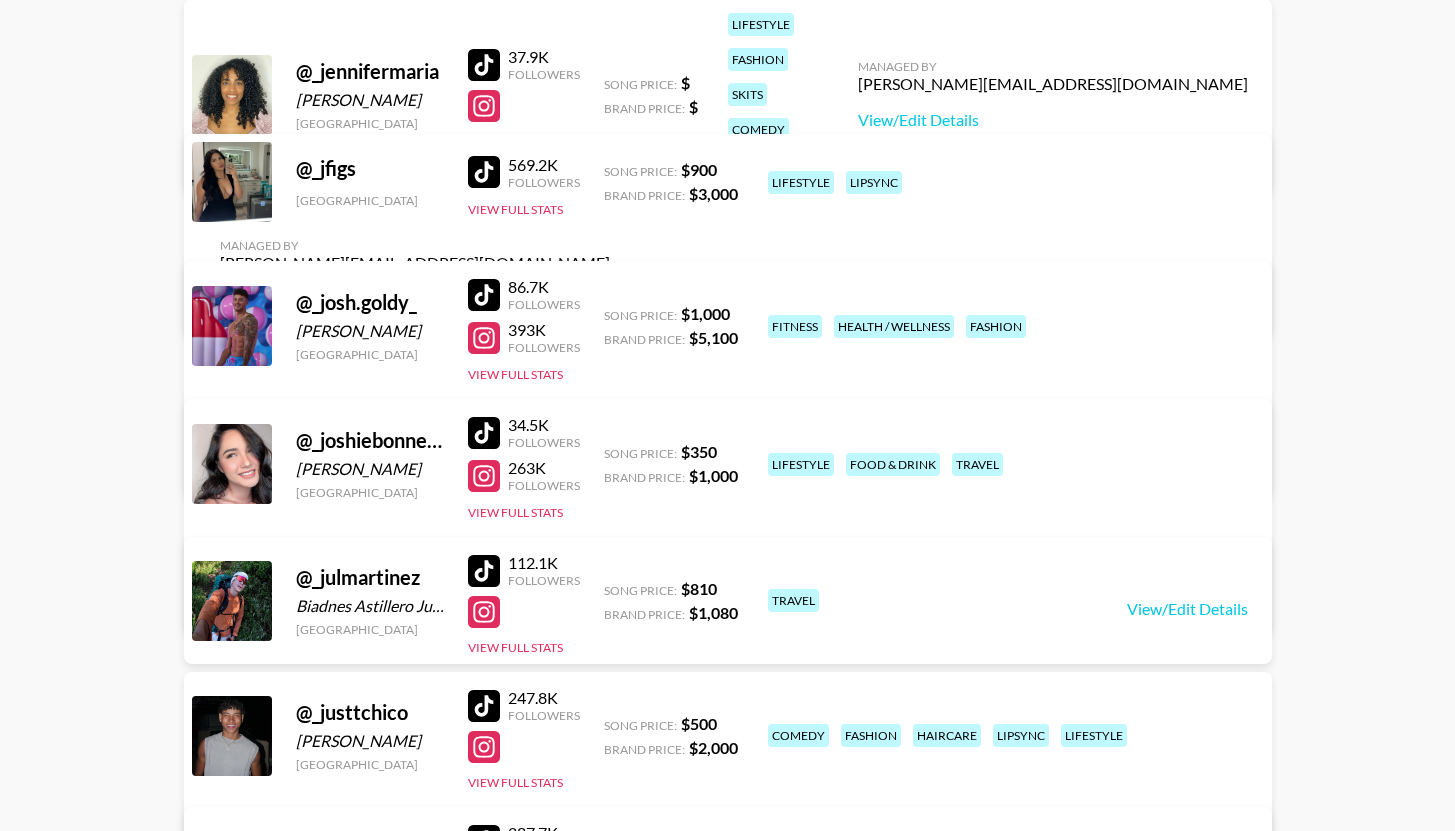 click at bounding box center (484, 433) 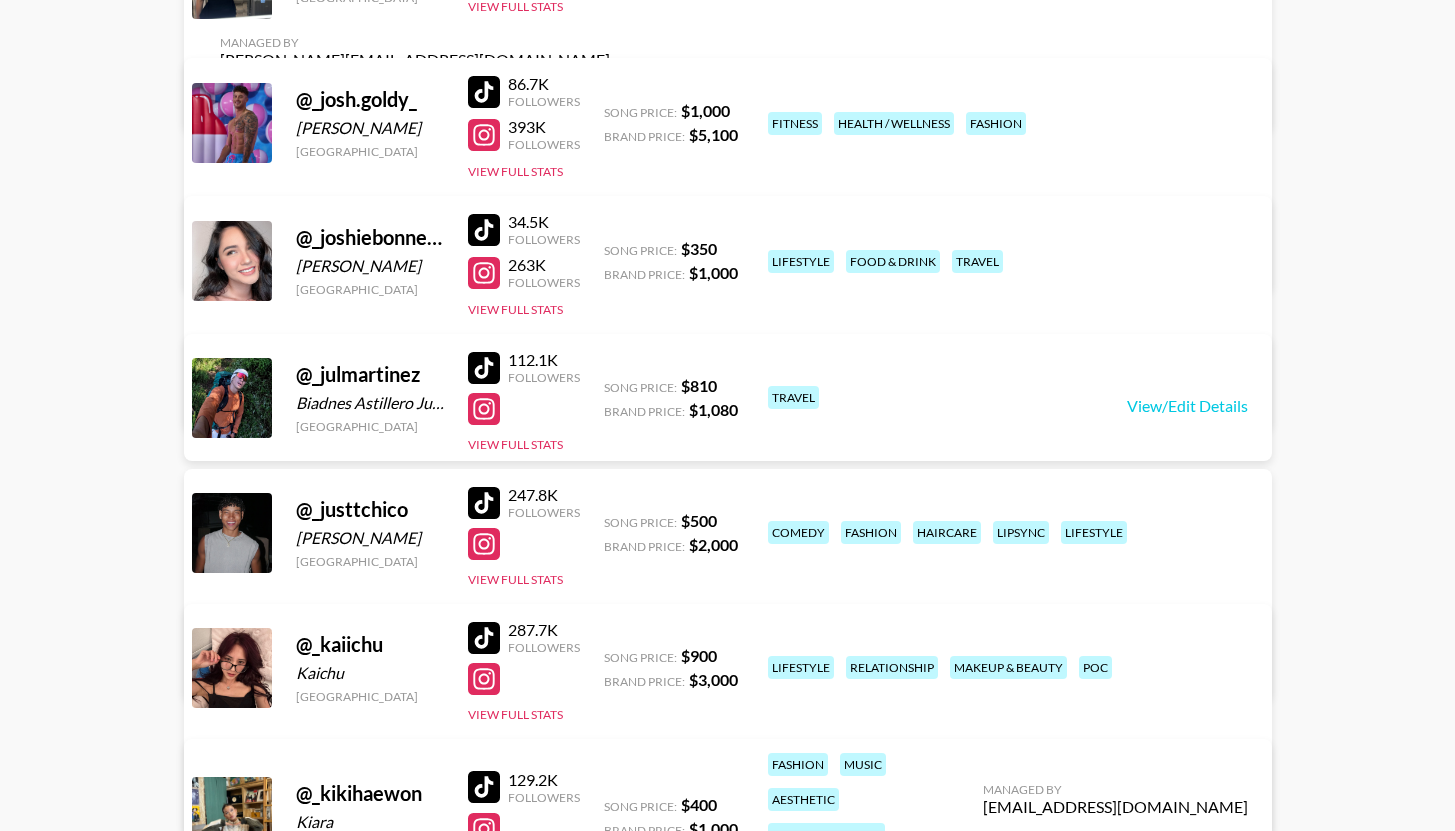 scroll, scrollTop: 47107, scrollLeft: 0, axis: vertical 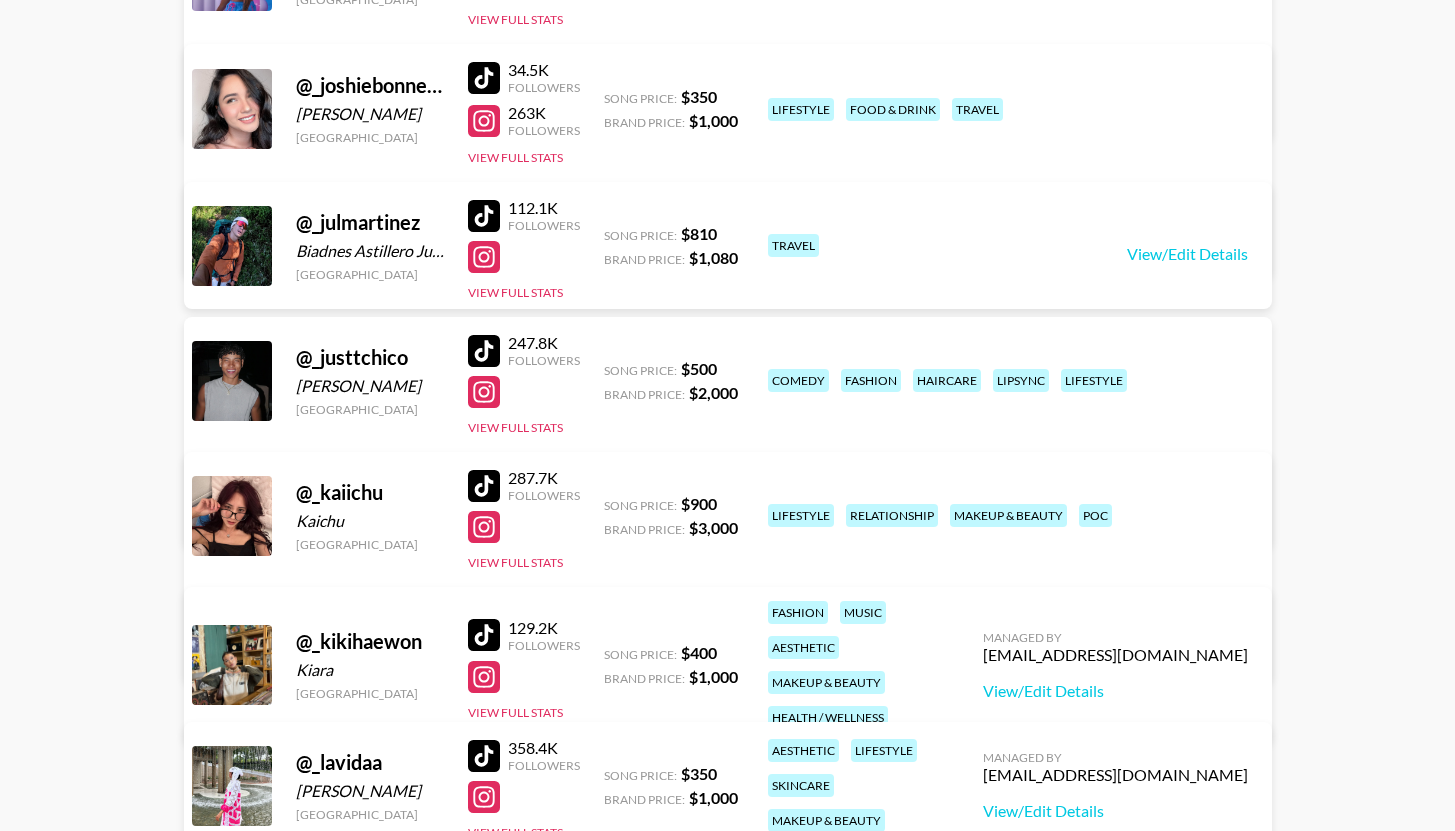 click at bounding box center (484, 486) 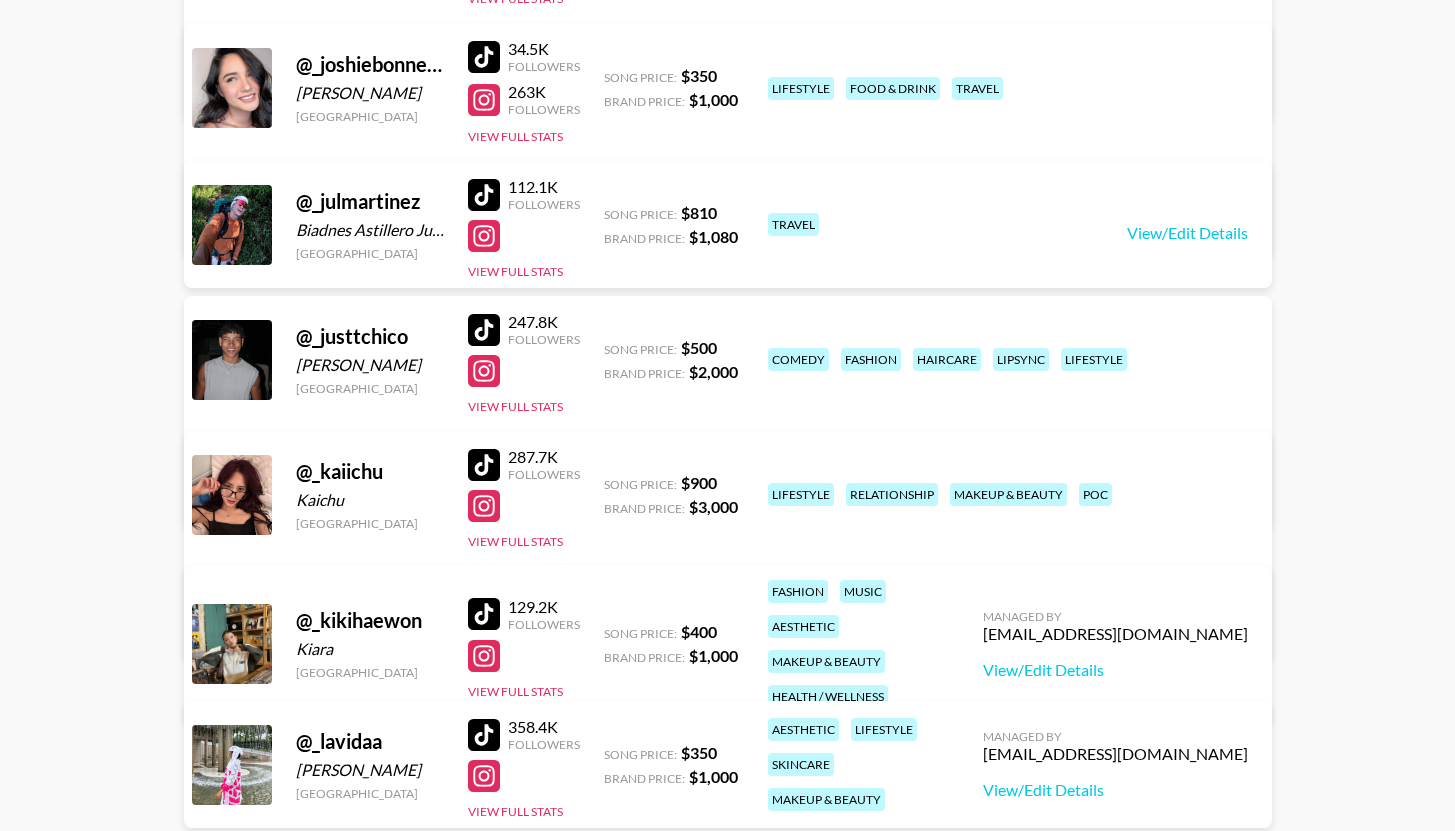 scroll, scrollTop: 47223, scrollLeft: 0, axis: vertical 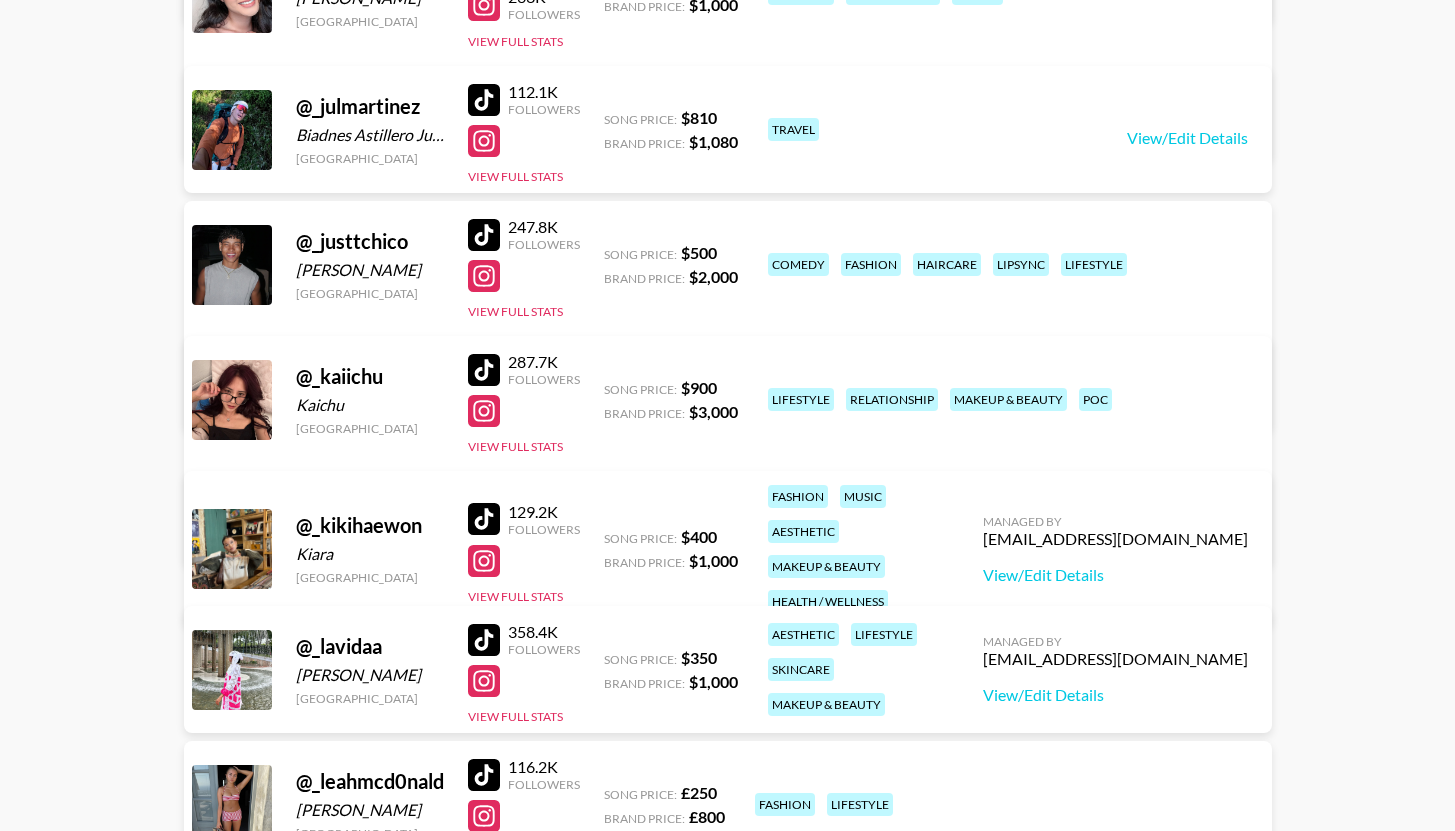 click at bounding box center (484, 519) 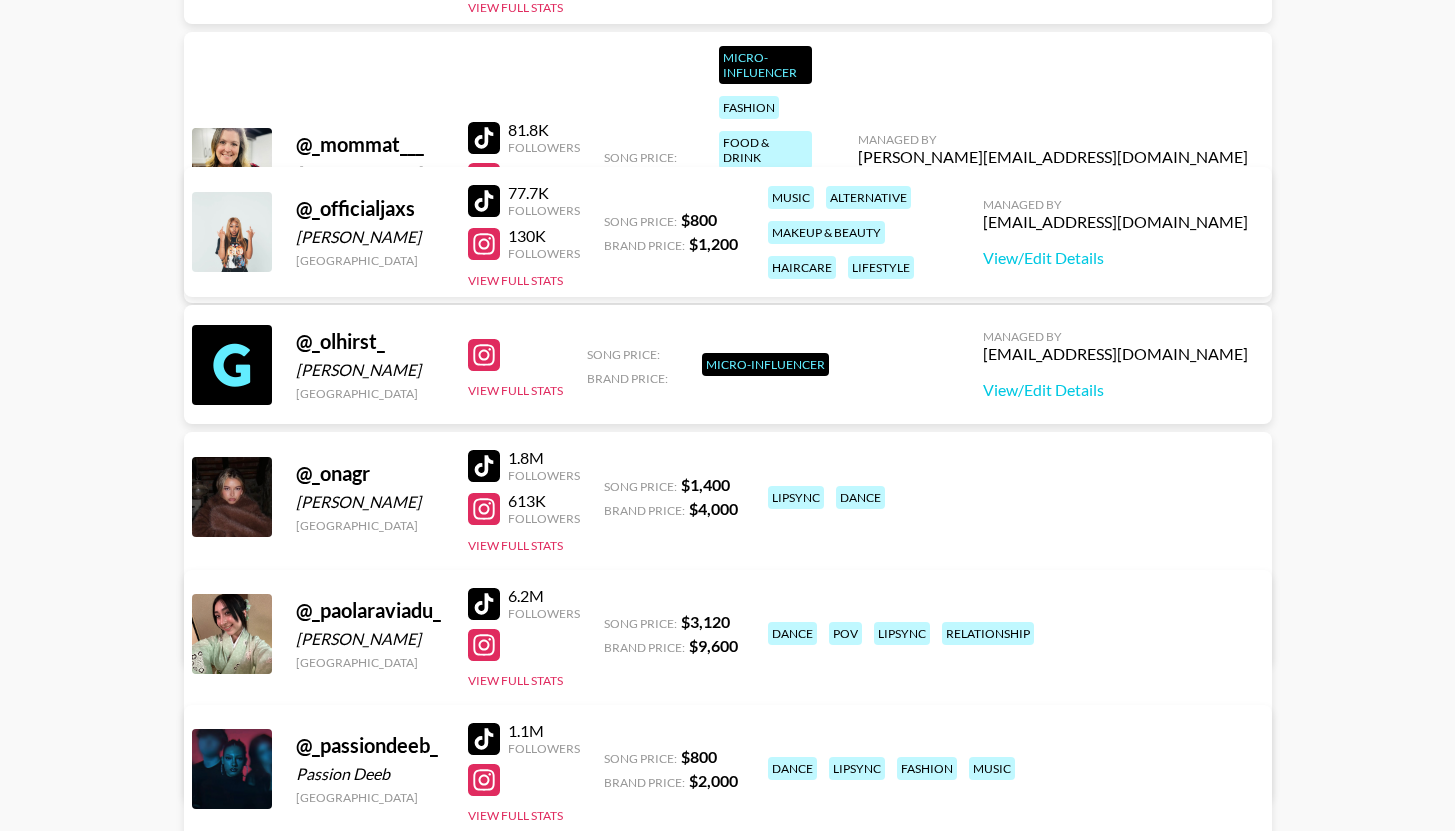 scroll, scrollTop: 48853, scrollLeft: 0, axis: vertical 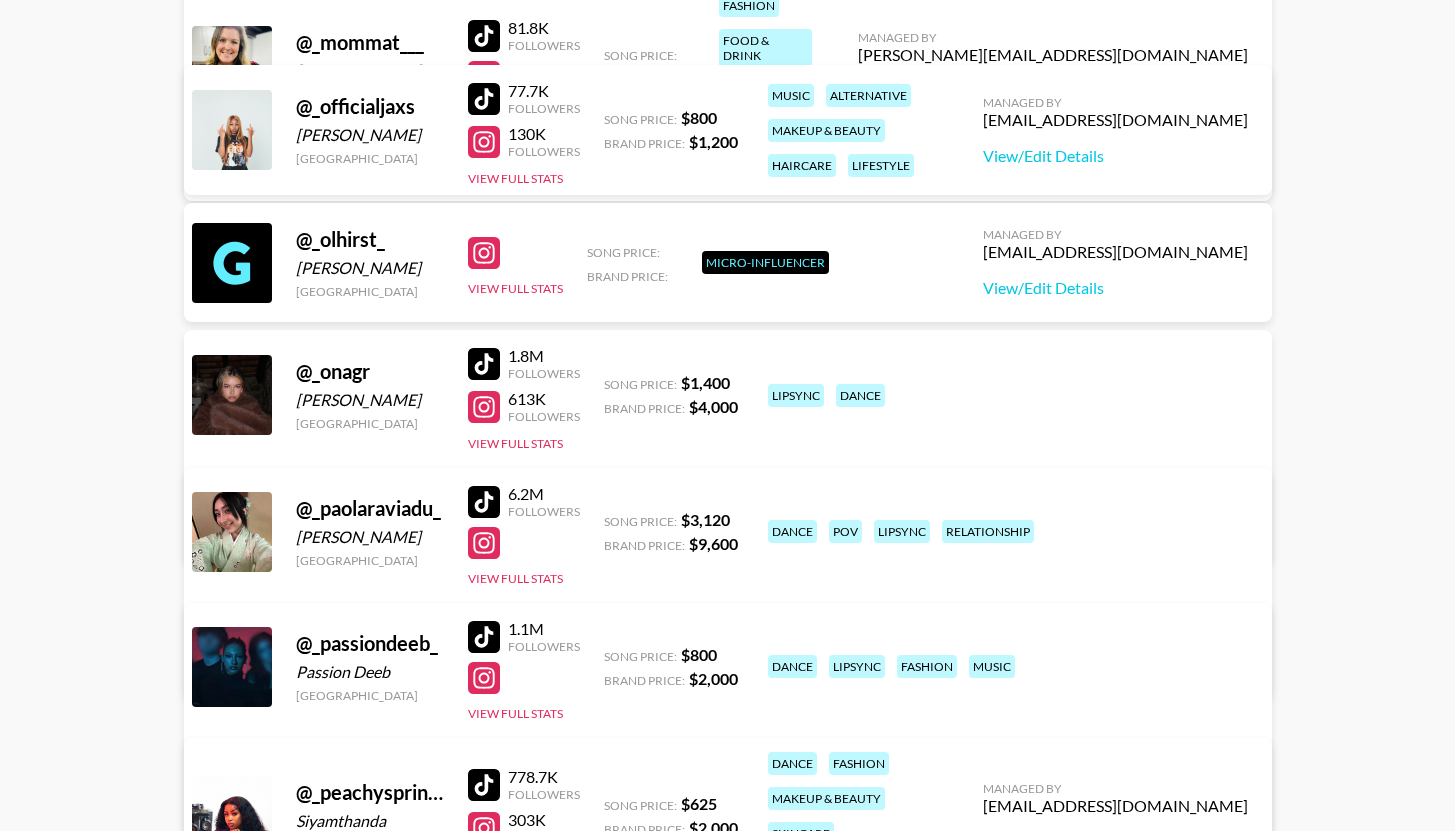 click at bounding box center (484, 502) 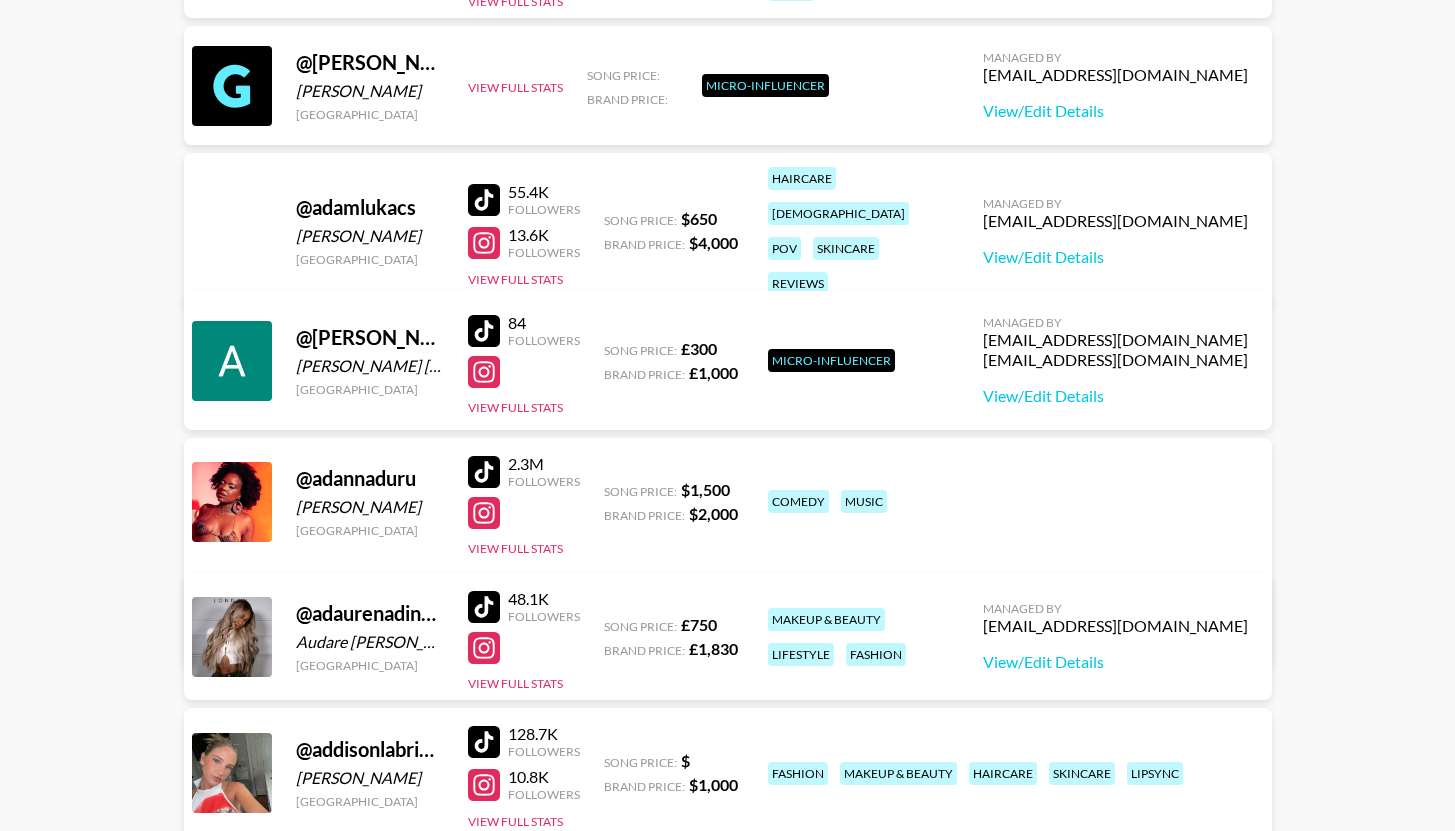 scroll, scrollTop: 59294, scrollLeft: 0, axis: vertical 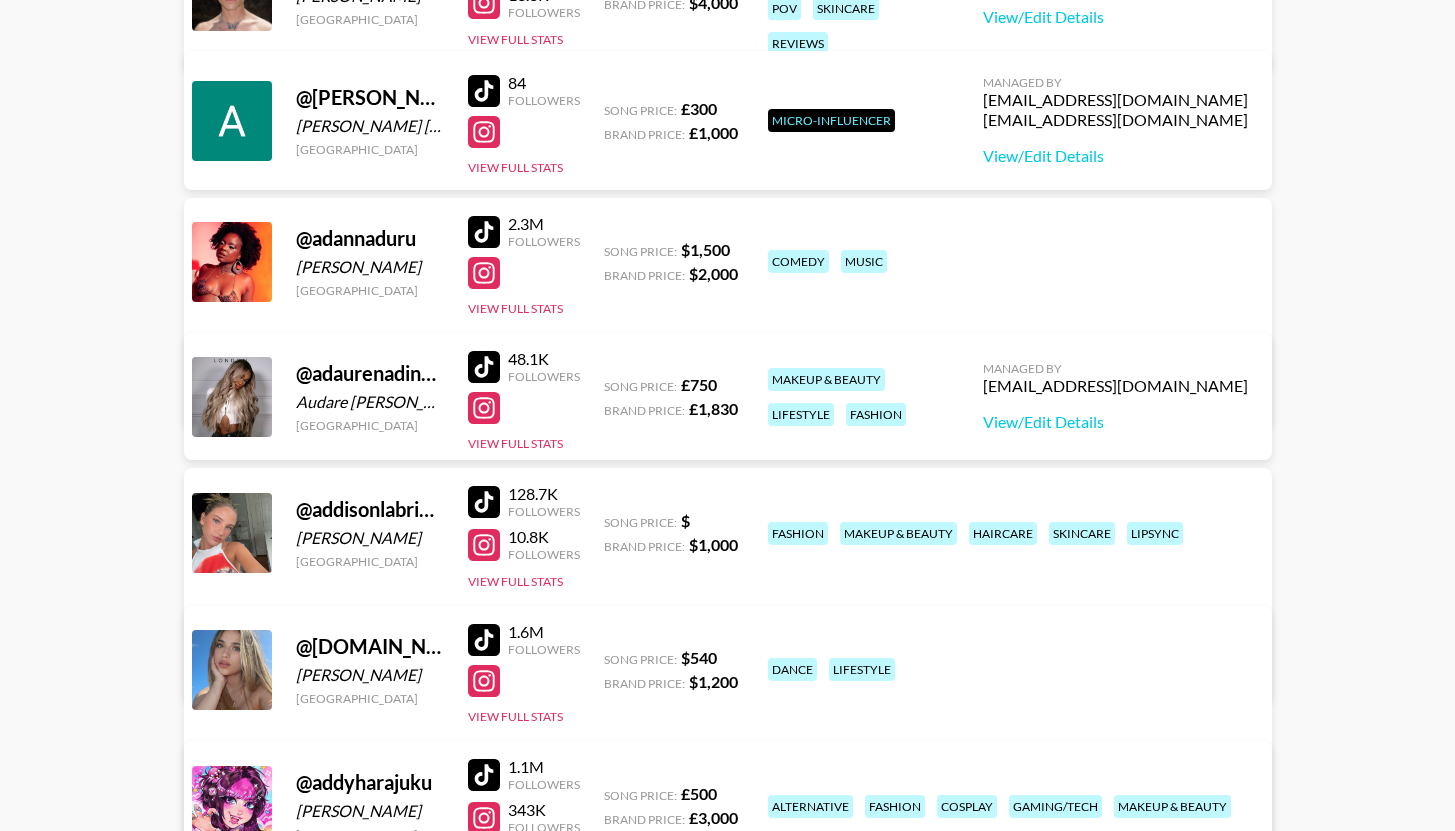 click at bounding box center (484, 502) 